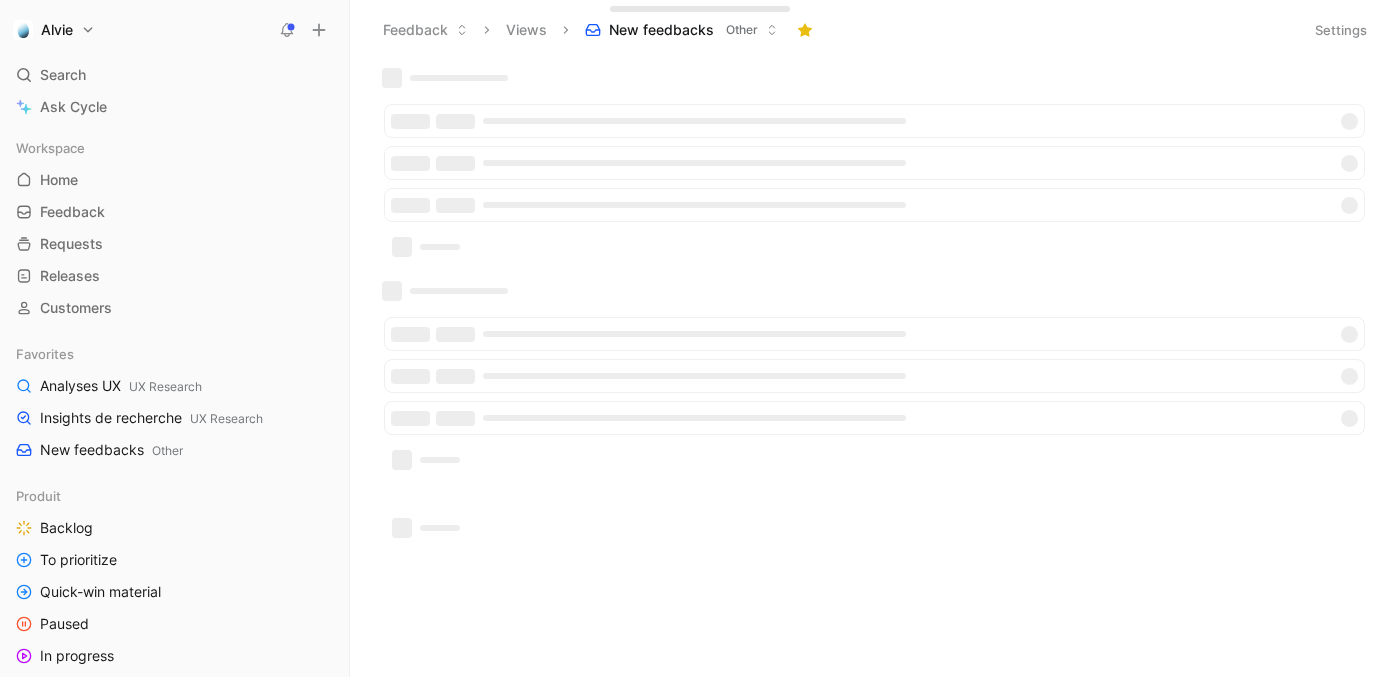 scroll, scrollTop: 0, scrollLeft: 0, axis: both 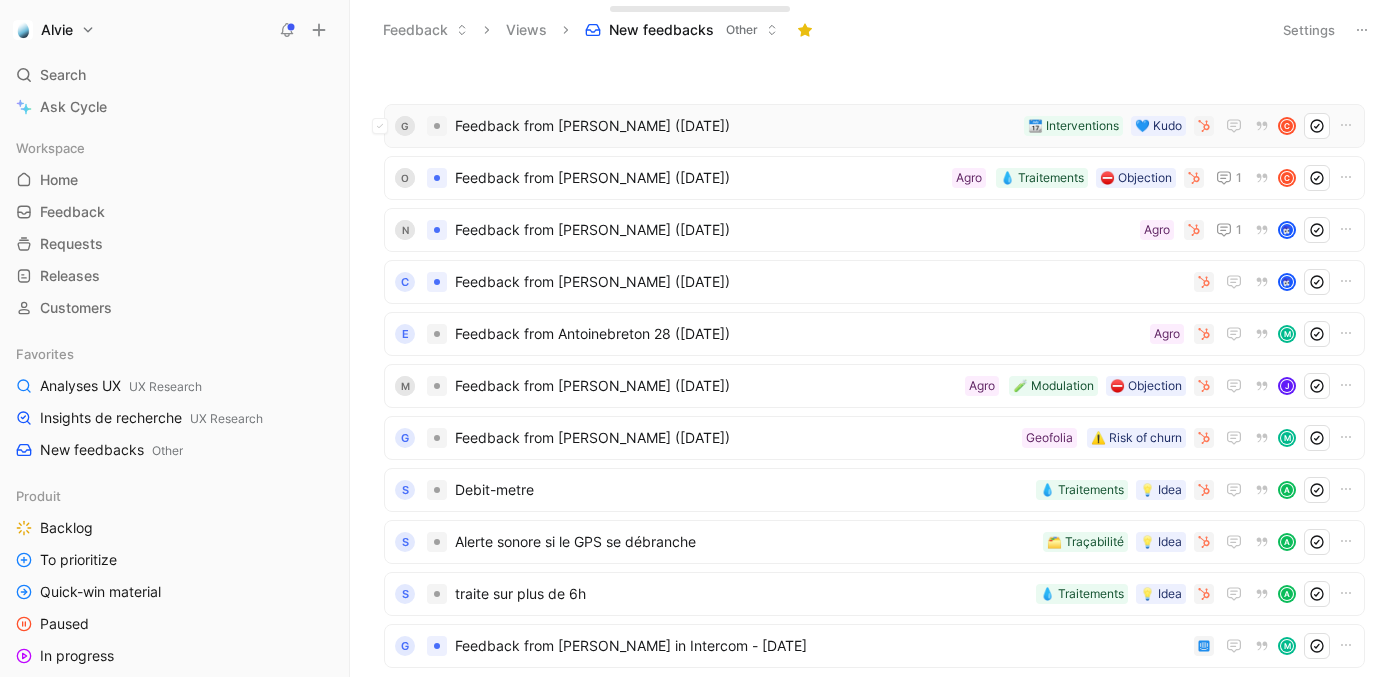 click on "Feedback from [PERSON_NAME] ([DATE])" at bounding box center [735, 126] 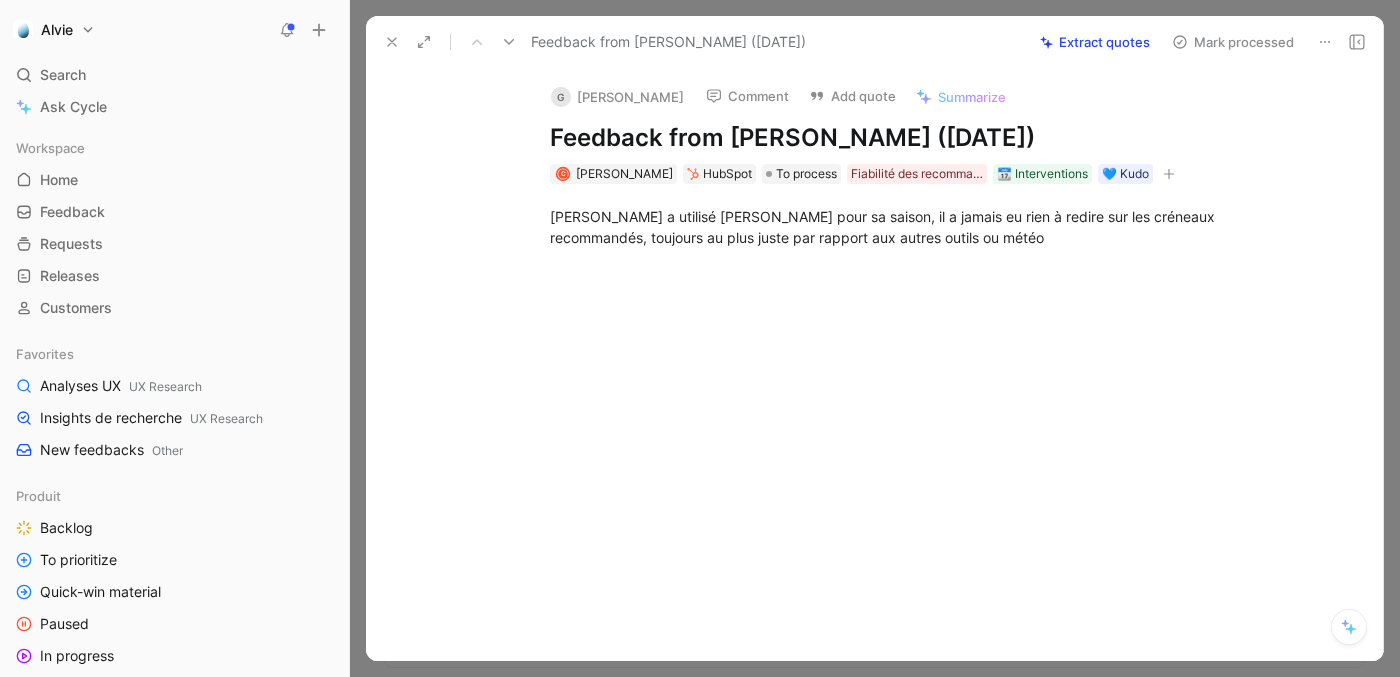 click at bounding box center (392, 42) 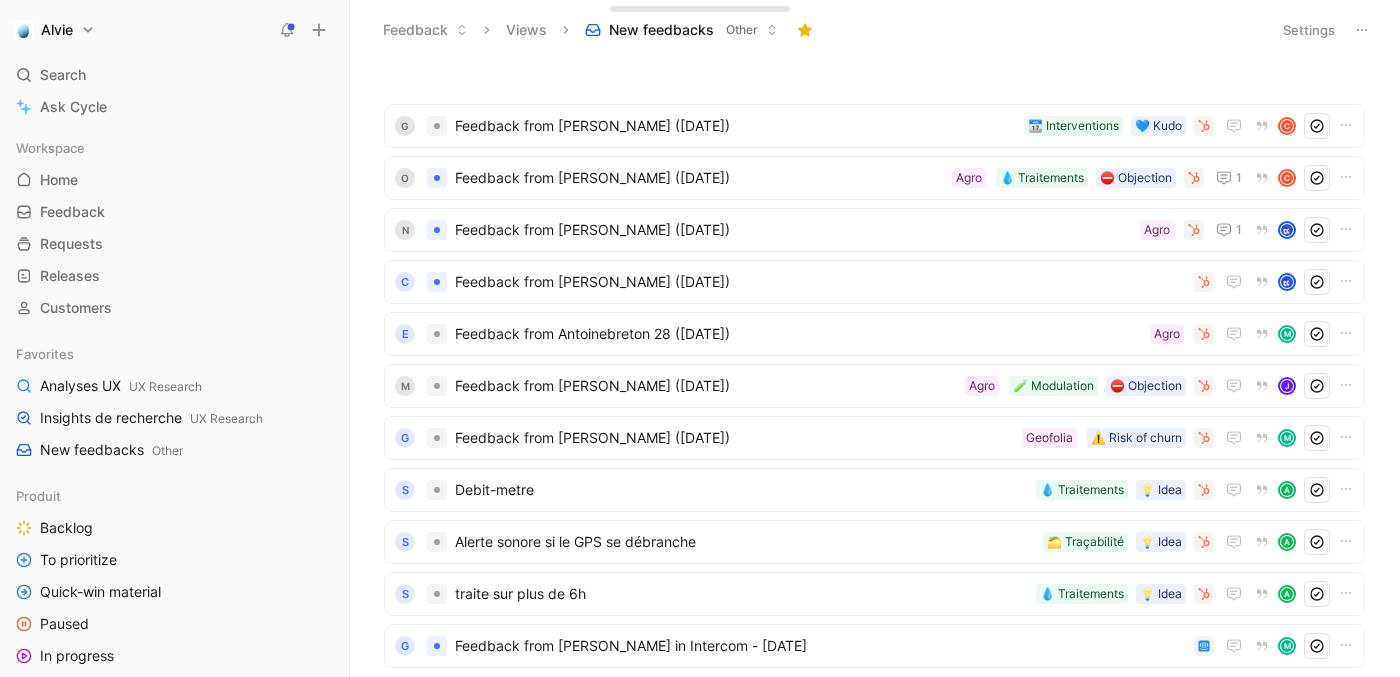 click at bounding box center [287, 30] 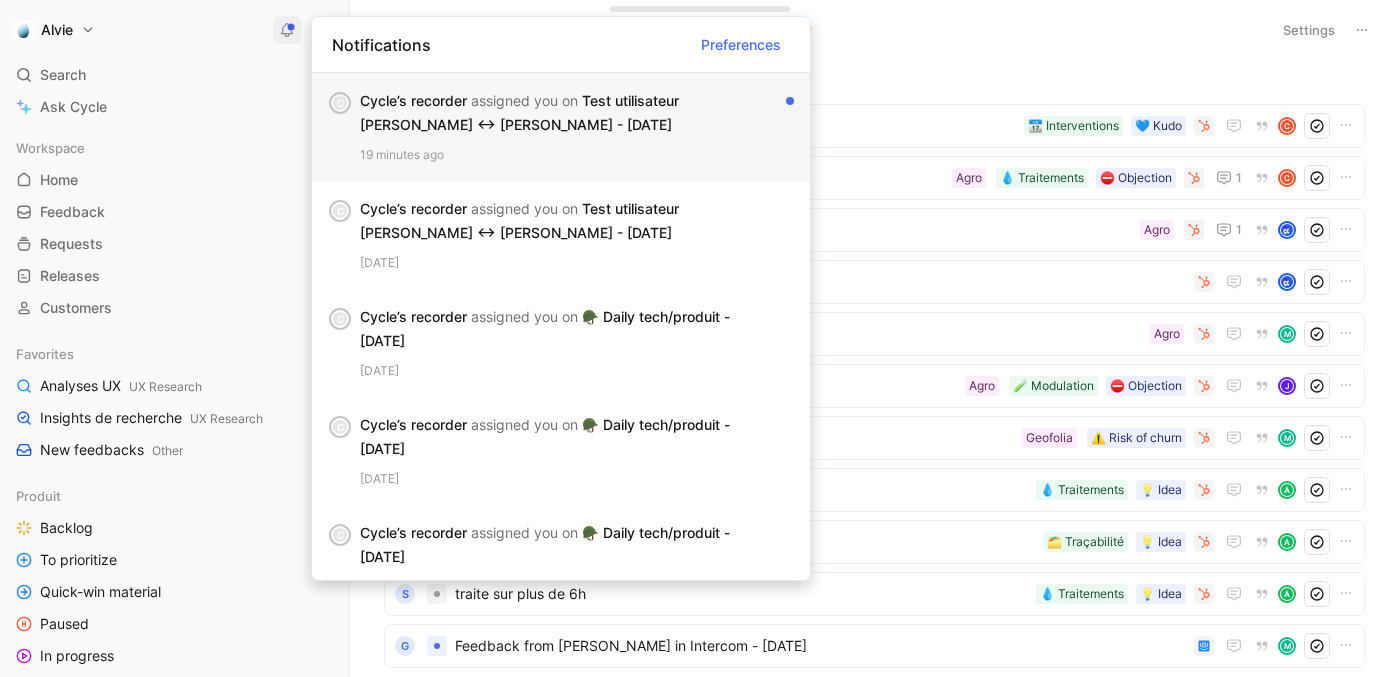 click on "Cycle’s recorder   assigned you on   Test utilisateur HYGO Yannick <-> Guillaume - 7/7/2025" at bounding box center (569, 113) 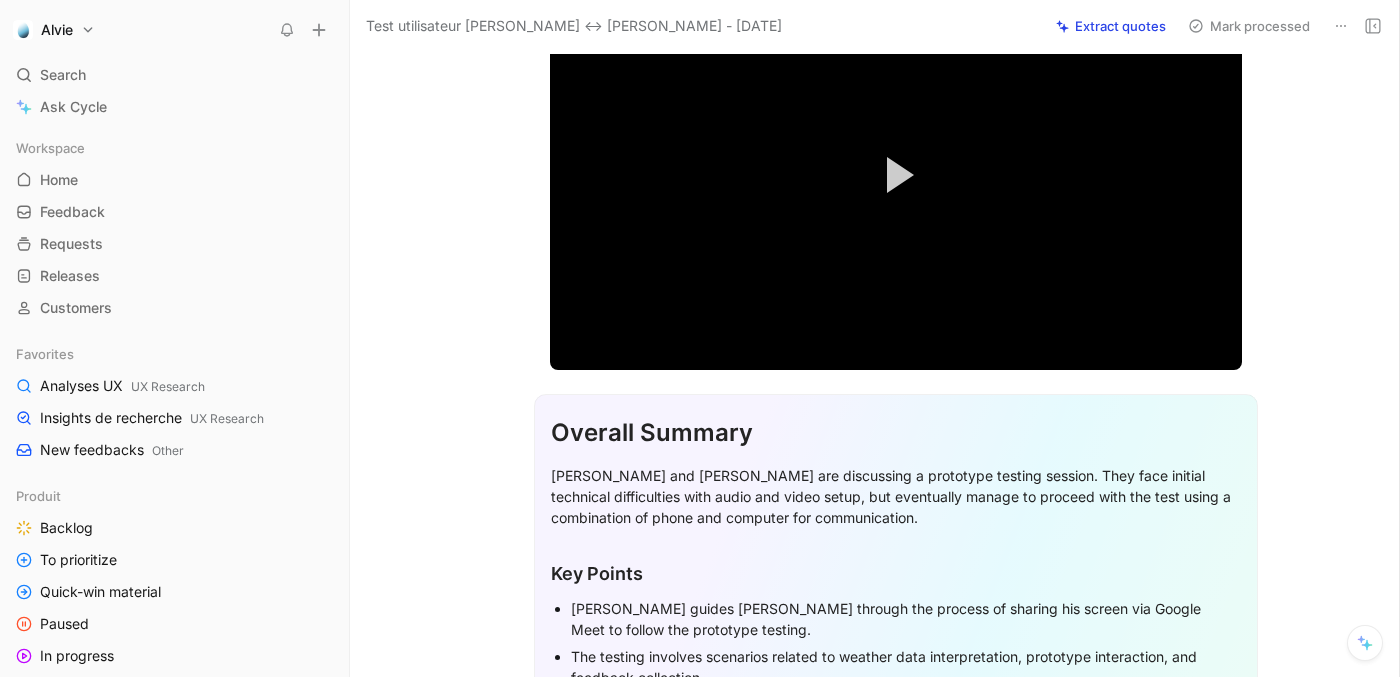 scroll, scrollTop: 0, scrollLeft: 0, axis: both 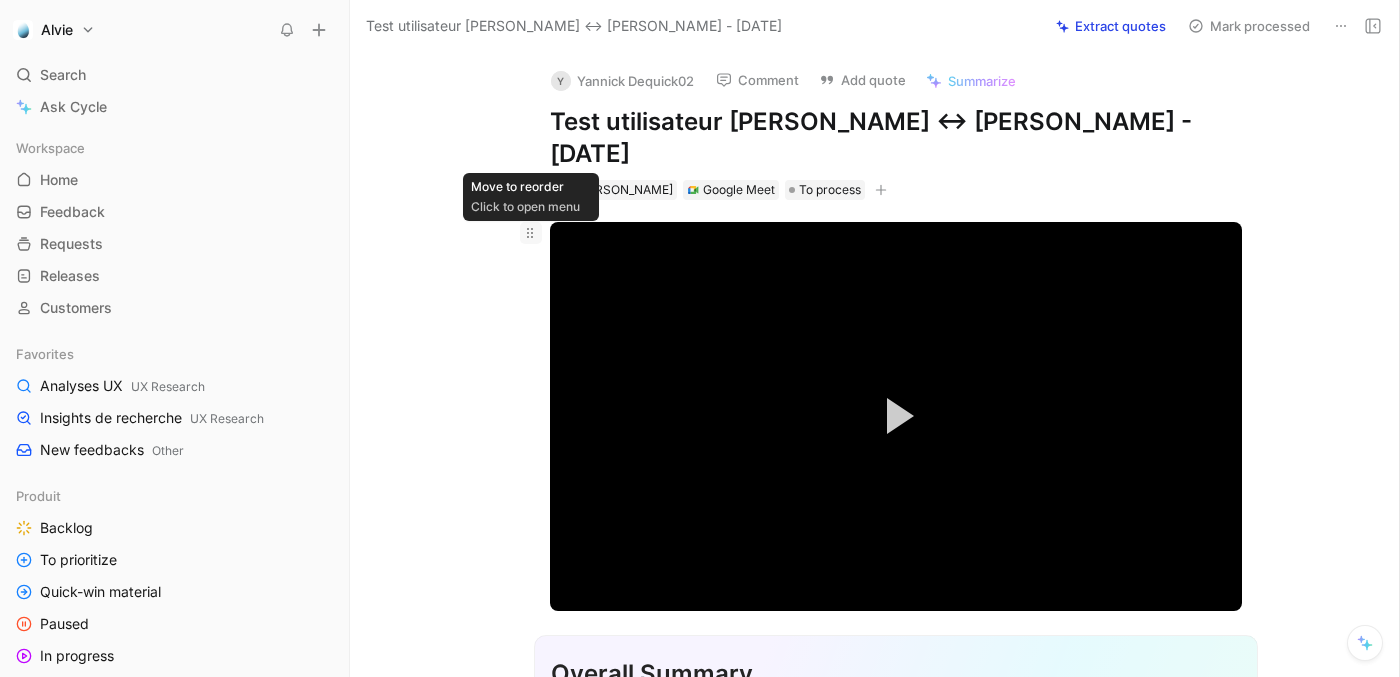 click 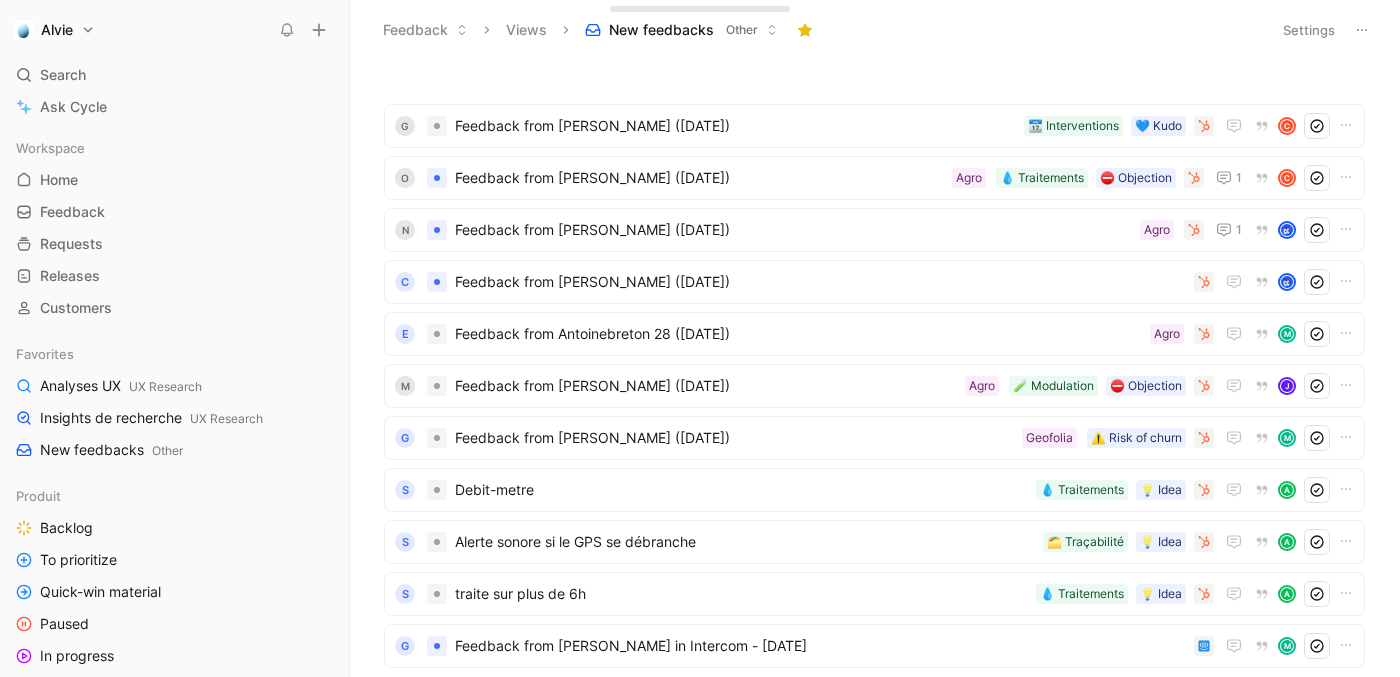 scroll, scrollTop: 0, scrollLeft: 0, axis: both 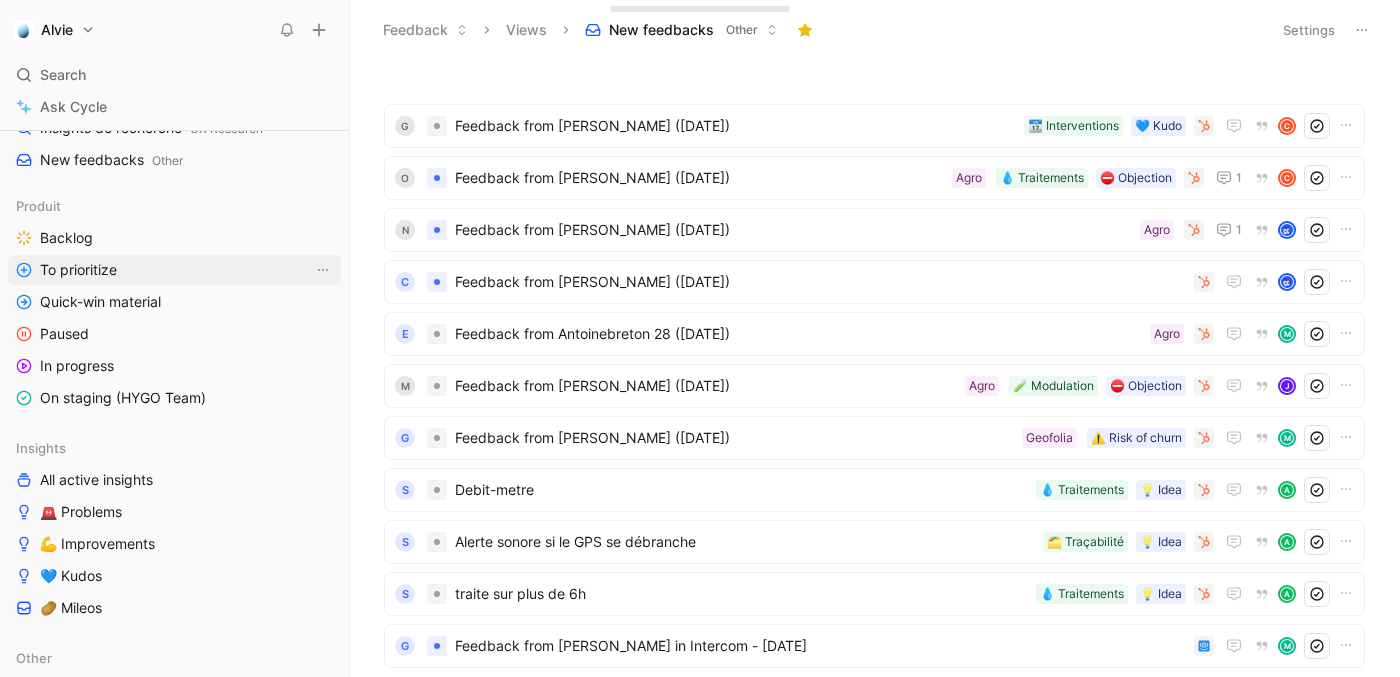 click on "To prioritize" at bounding box center (174, 270) 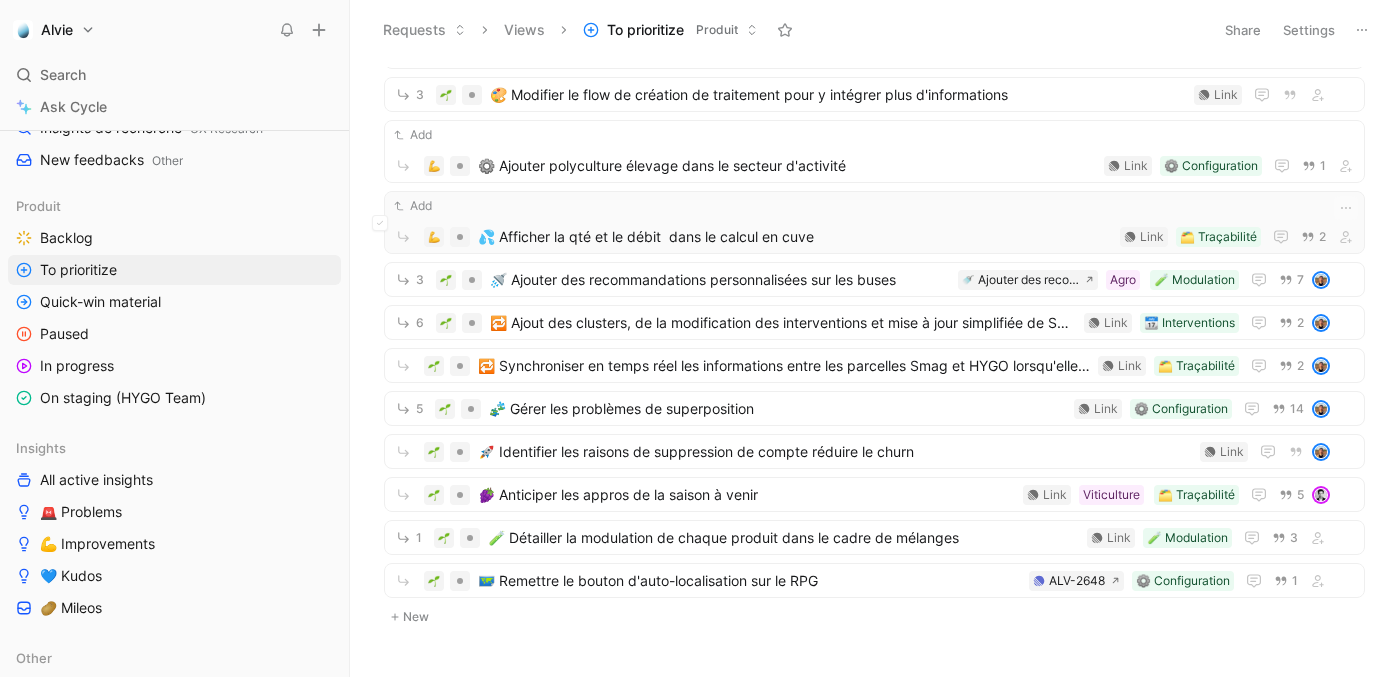 scroll, scrollTop: 23, scrollLeft: 0, axis: vertical 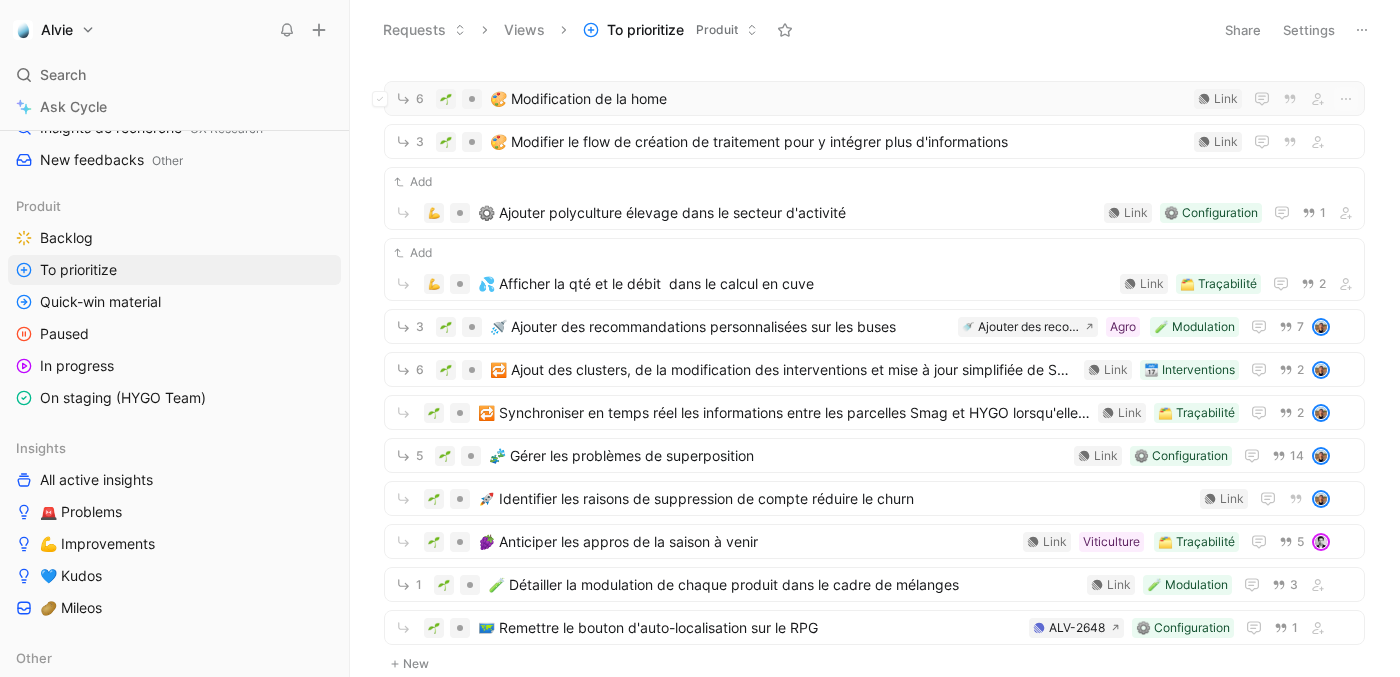 click on "🎨 Modification de la home" at bounding box center (838, 99) 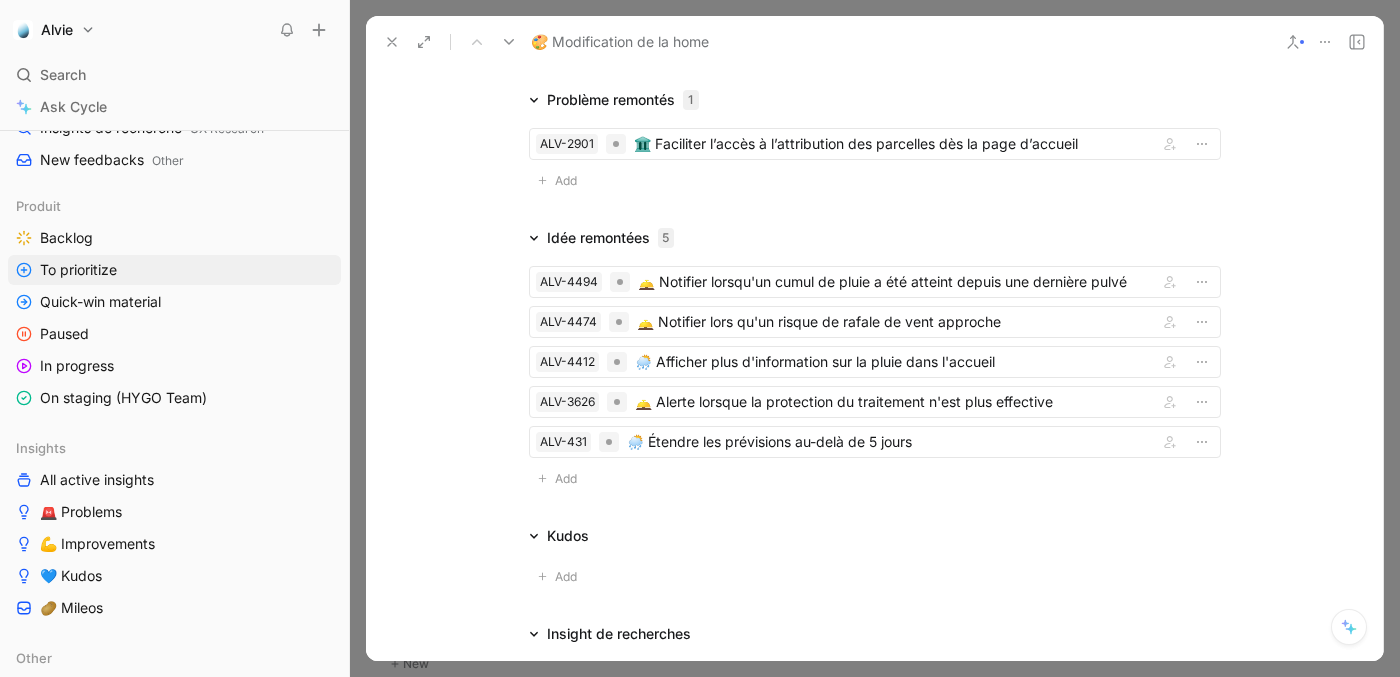 scroll, scrollTop: 4276, scrollLeft: 0, axis: vertical 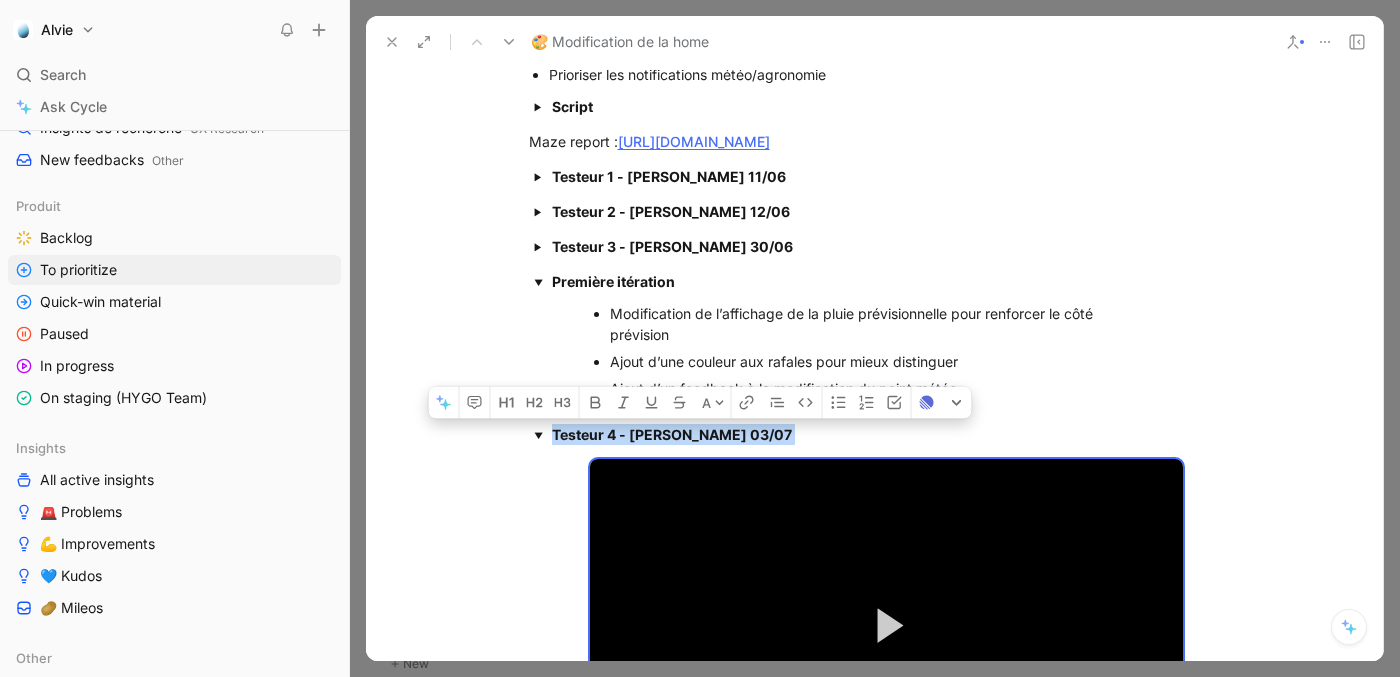 drag, startPoint x: 870, startPoint y: 419, endPoint x: 550, endPoint y: 458, distance: 322.3678 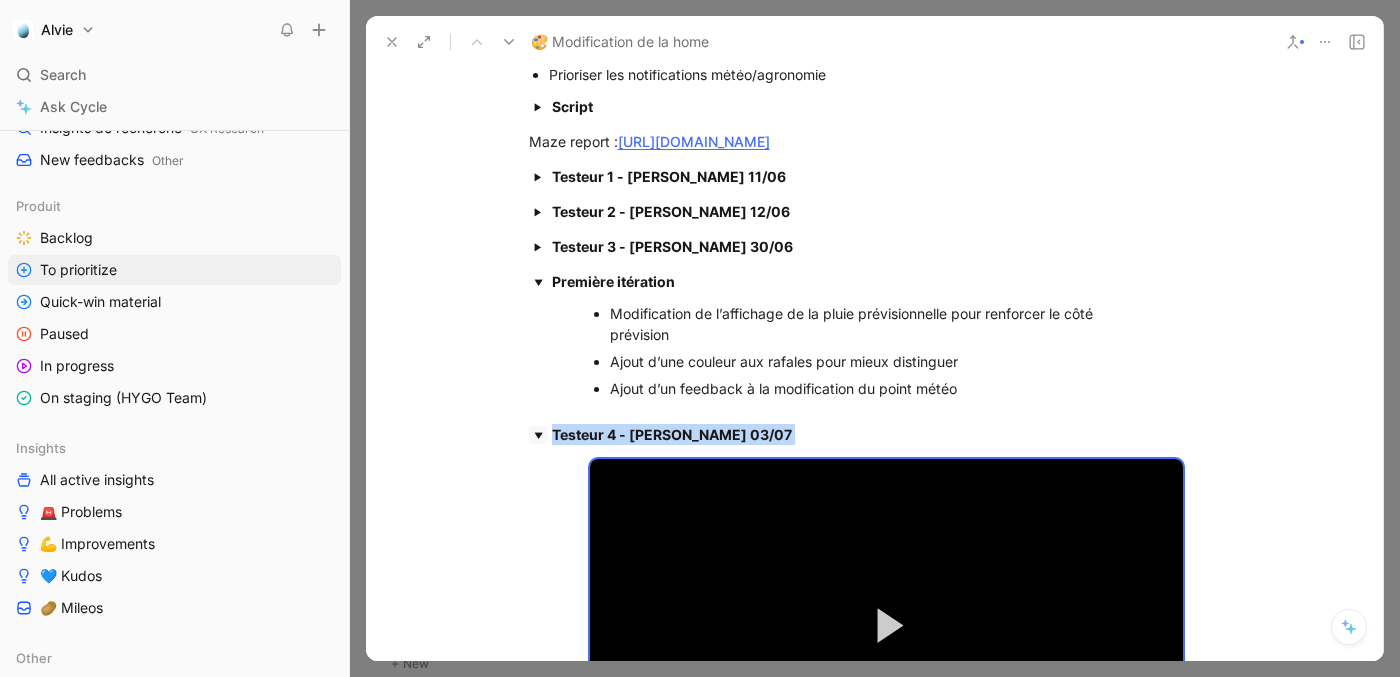 click at bounding box center (538, 435) 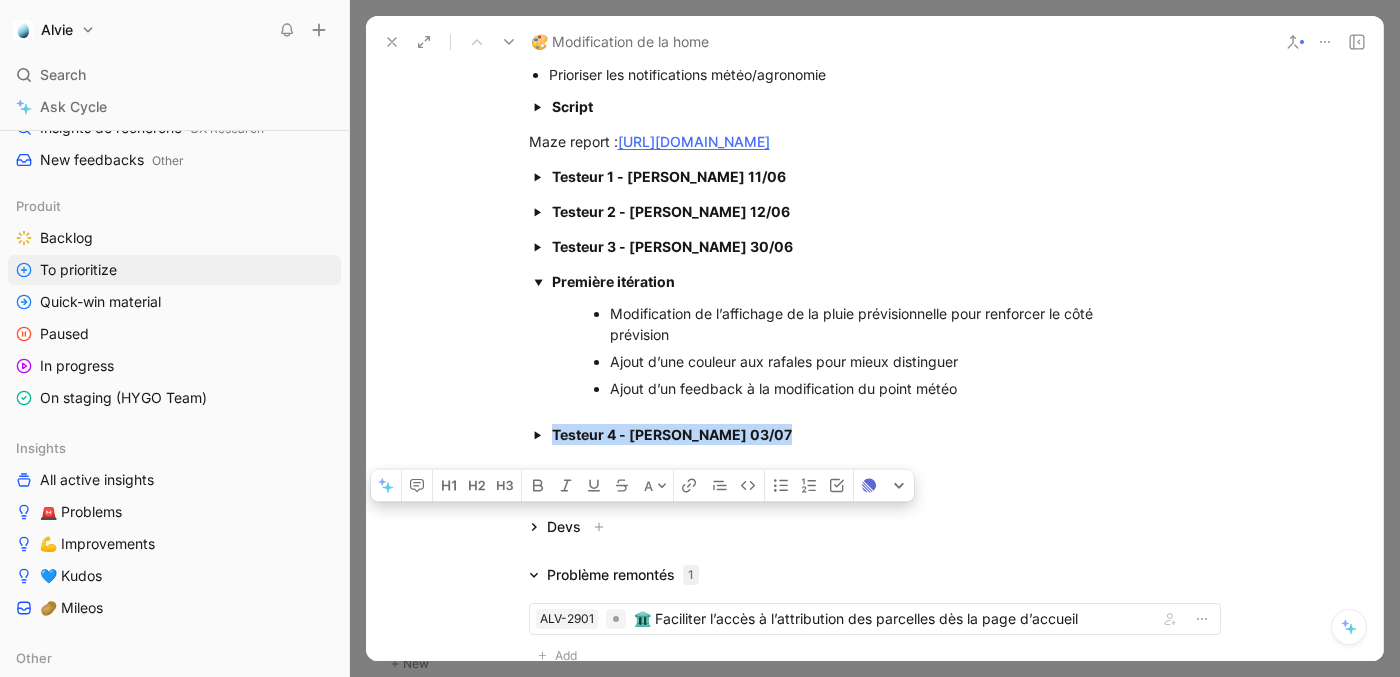 click on "Quotes 2 recommended quotes No quote yet Quotes let you connect feedback to product delivery workflows Content A 🎯  Objectif produit Améliorer la  rétention sur les premiers jours  d’utilisation et  renfocer la confiance  dans notre outil en rendant plus visibles, utiles et pertinentes les données météo agricoles dès l’écran d’accueil. Permettre aussi d’ améliorer la conversion  en ajoutant une dimension premium sur la pluie. 👩‍🌾  Contexte utilisateur Les agriculteurs utilisent plusieurs applications météo en parallèle pour prendre leurs décisions. Lorsqu’ils découvrent HYGO, ils  testent d’abord la fiabilité des données météo . Si elles leur semblent cohérentes, cela  renforce leur confiance  dans les recommandations de traitement proposées par l’app. Mais comme  nous ne maîtrisons pas les prévisions  météo brutes (issues d’un fournisseur externe),  notre marge de différenciation réside dans l’affichage 💬  Retours utilisateurs clés  : lessivage 🧭" at bounding box center (874, -800) 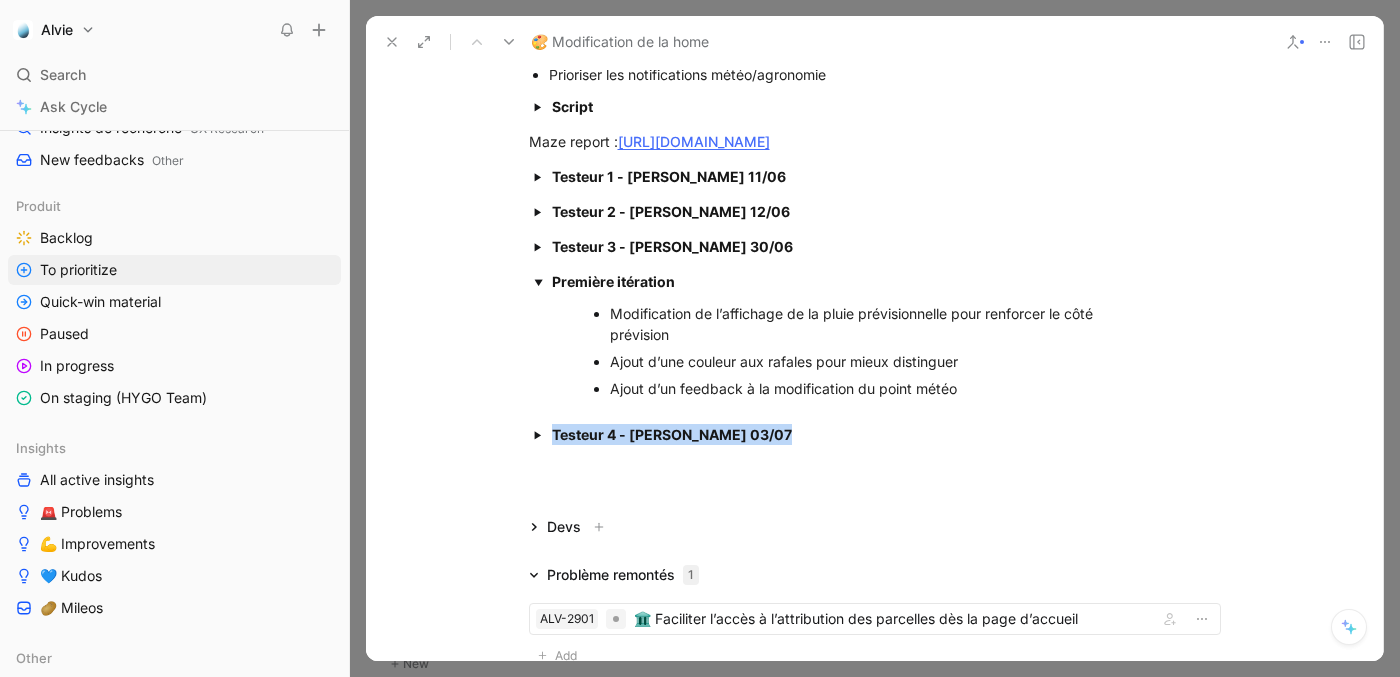click at bounding box center [874, 479] 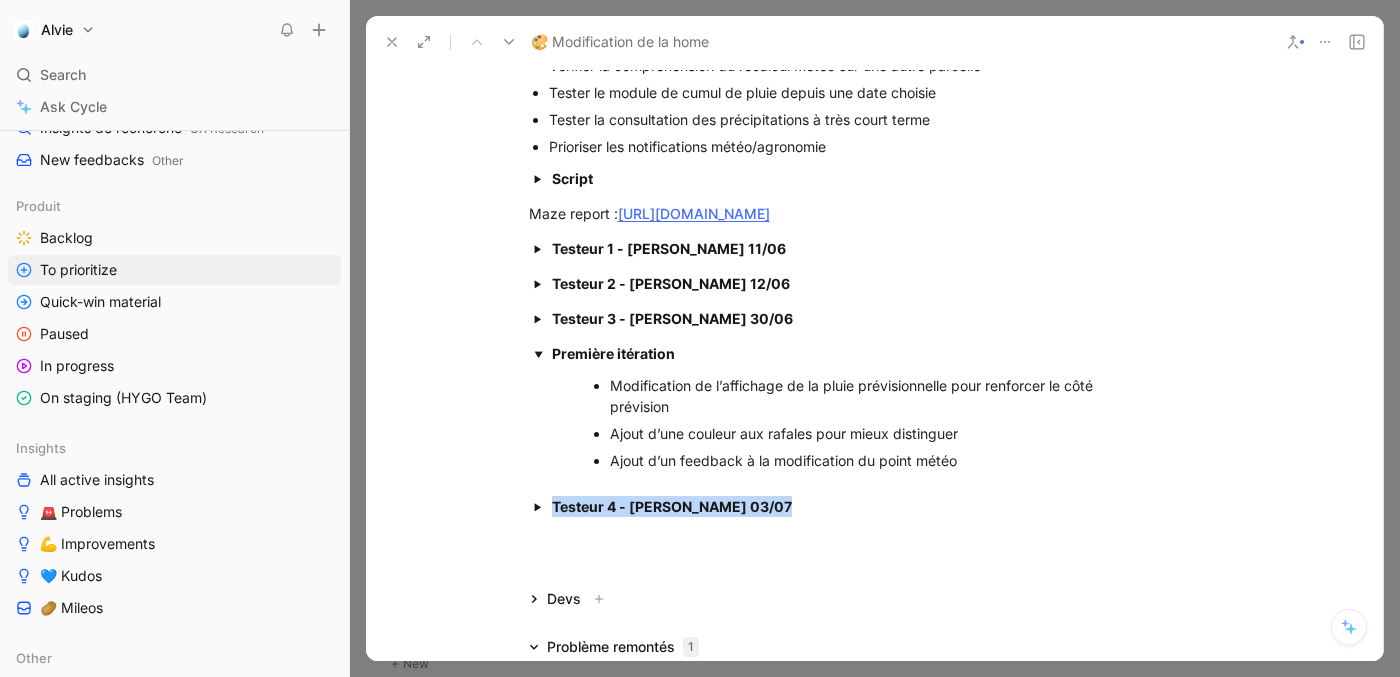 click at bounding box center (874, 551) 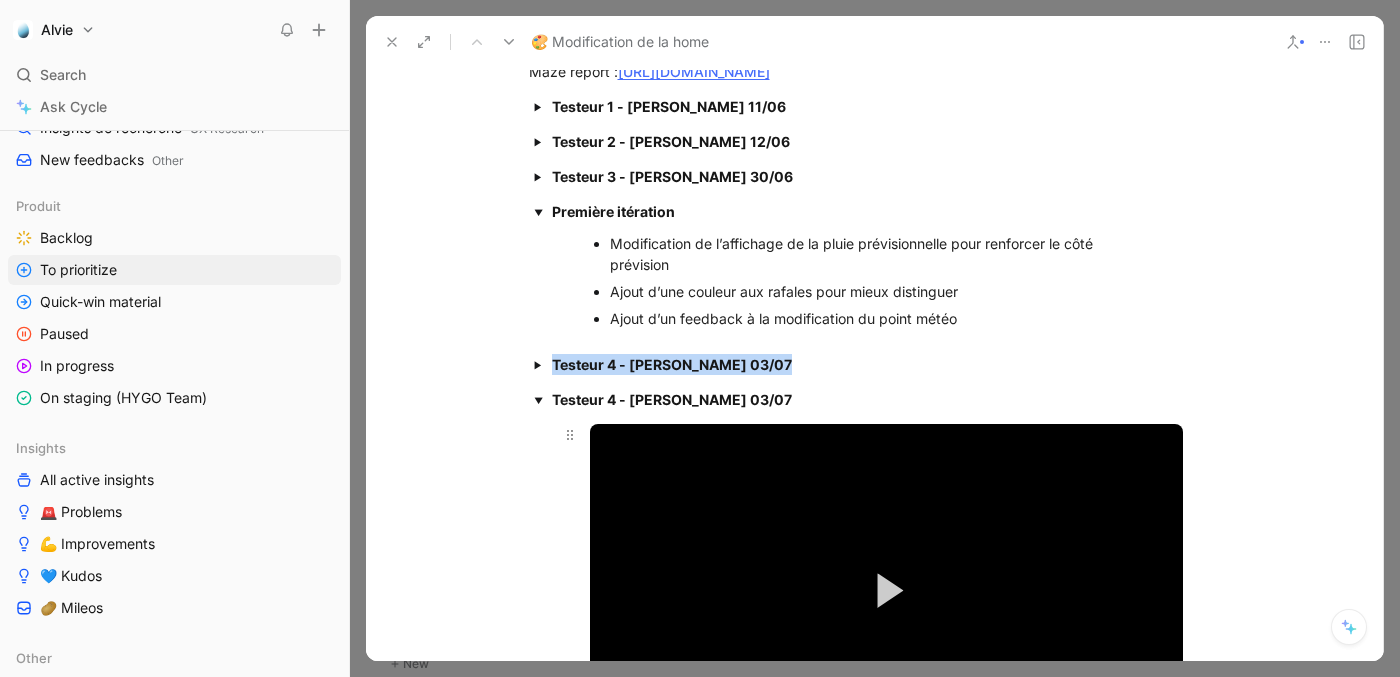 scroll, scrollTop: 3073, scrollLeft: 0, axis: vertical 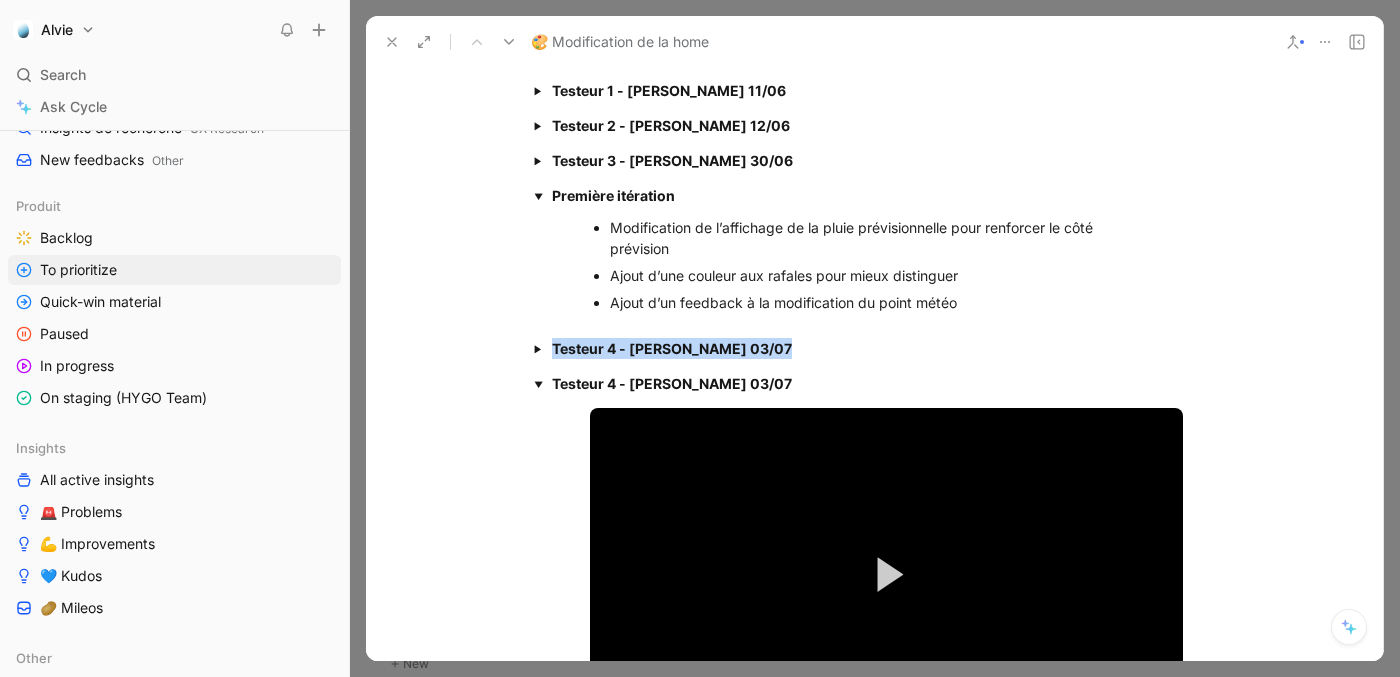 click on "Testeur 4 - [PERSON_NAME] 03/07" at bounding box center [672, 383] 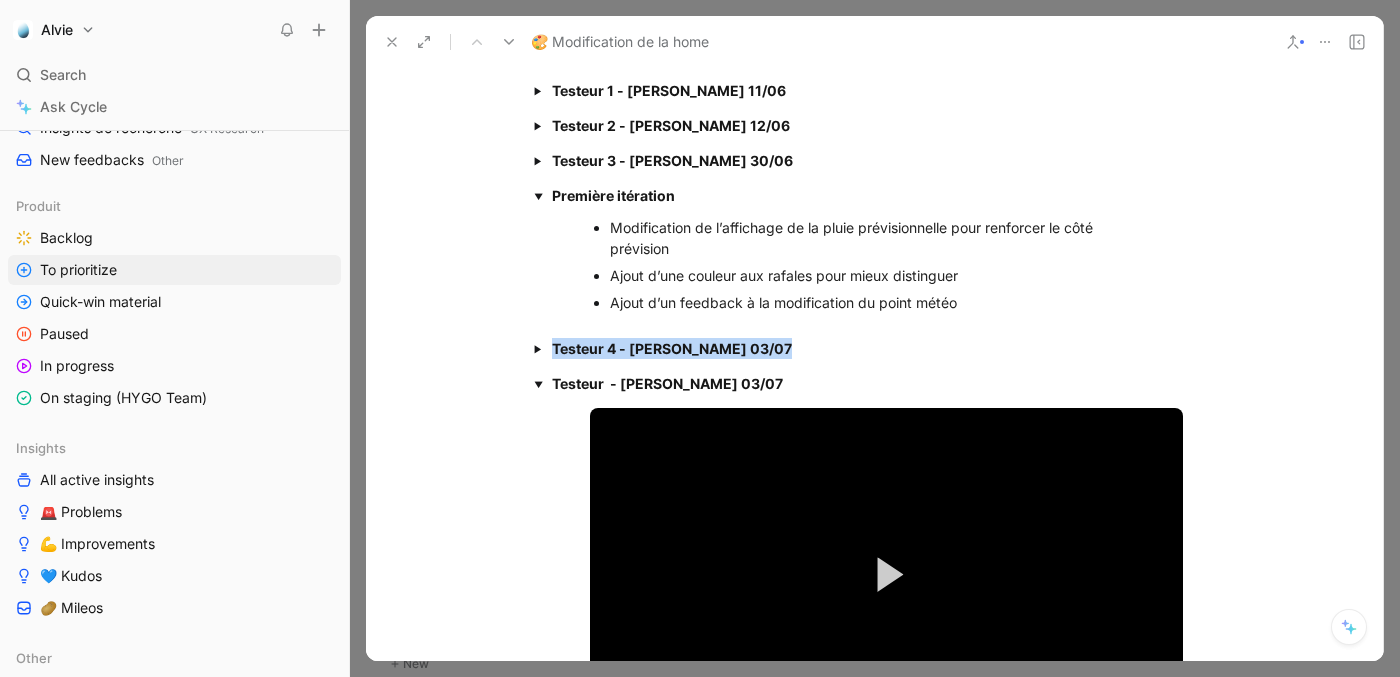 type 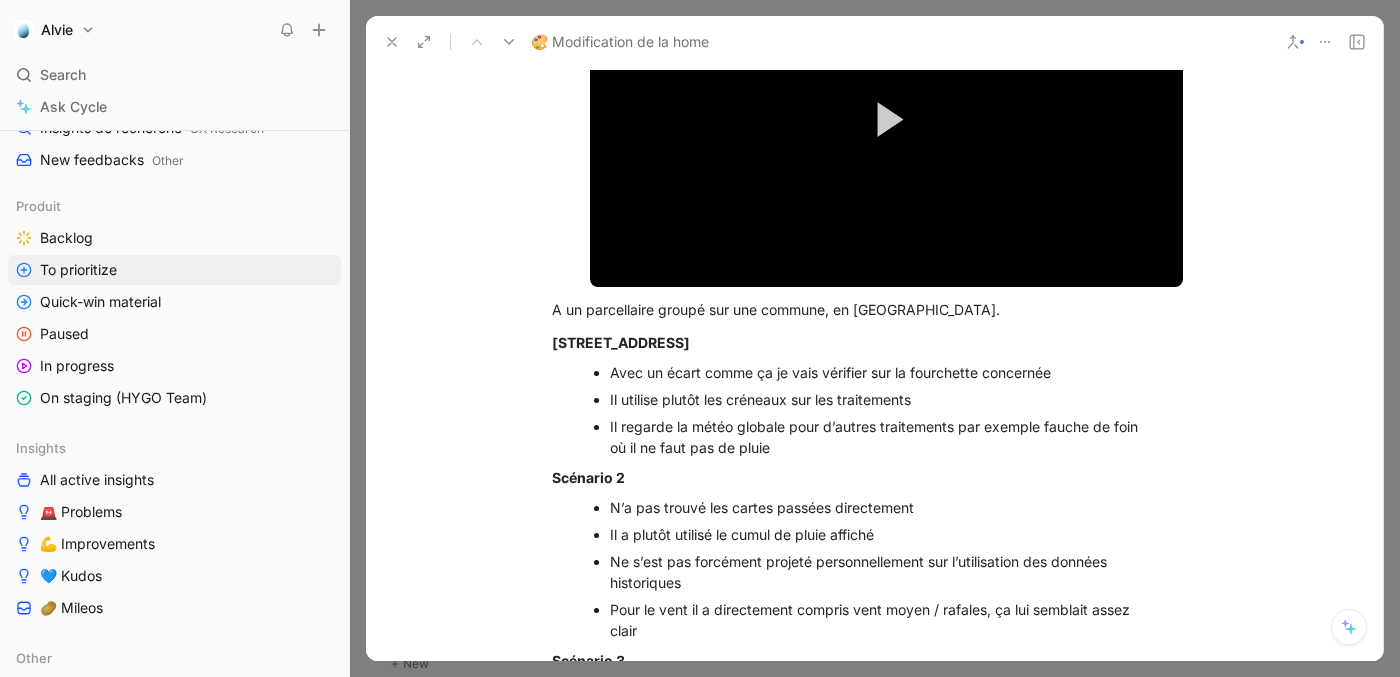 scroll, scrollTop: 3318, scrollLeft: 0, axis: vertical 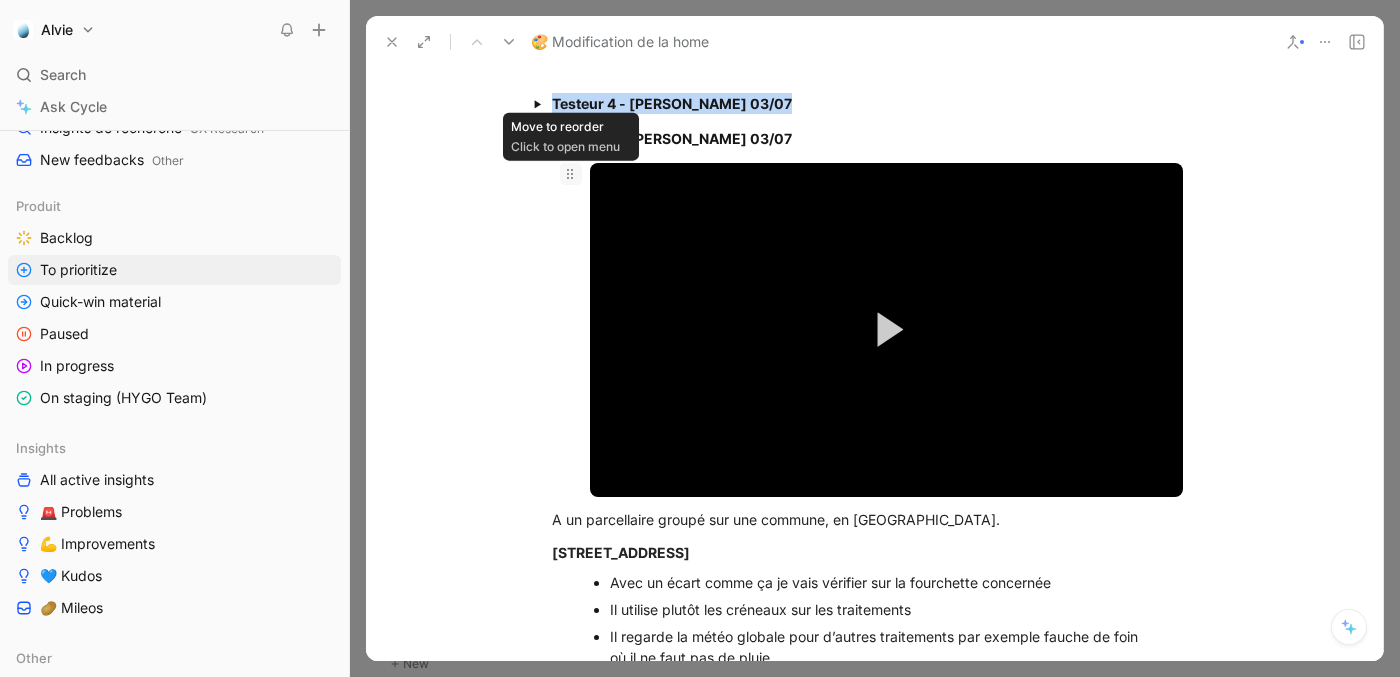click 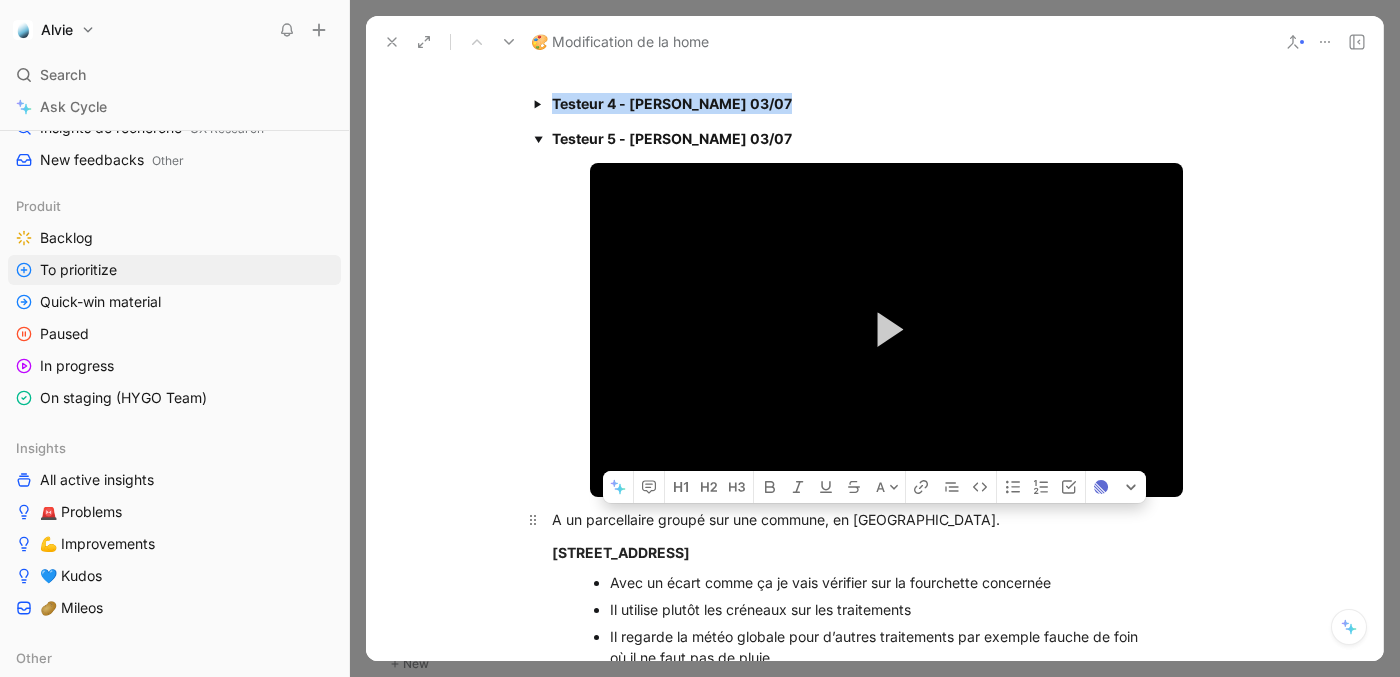 drag, startPoint x: 831, startPoint y: 541, endPoint x: 913, endPoint y: 541, distance: 82 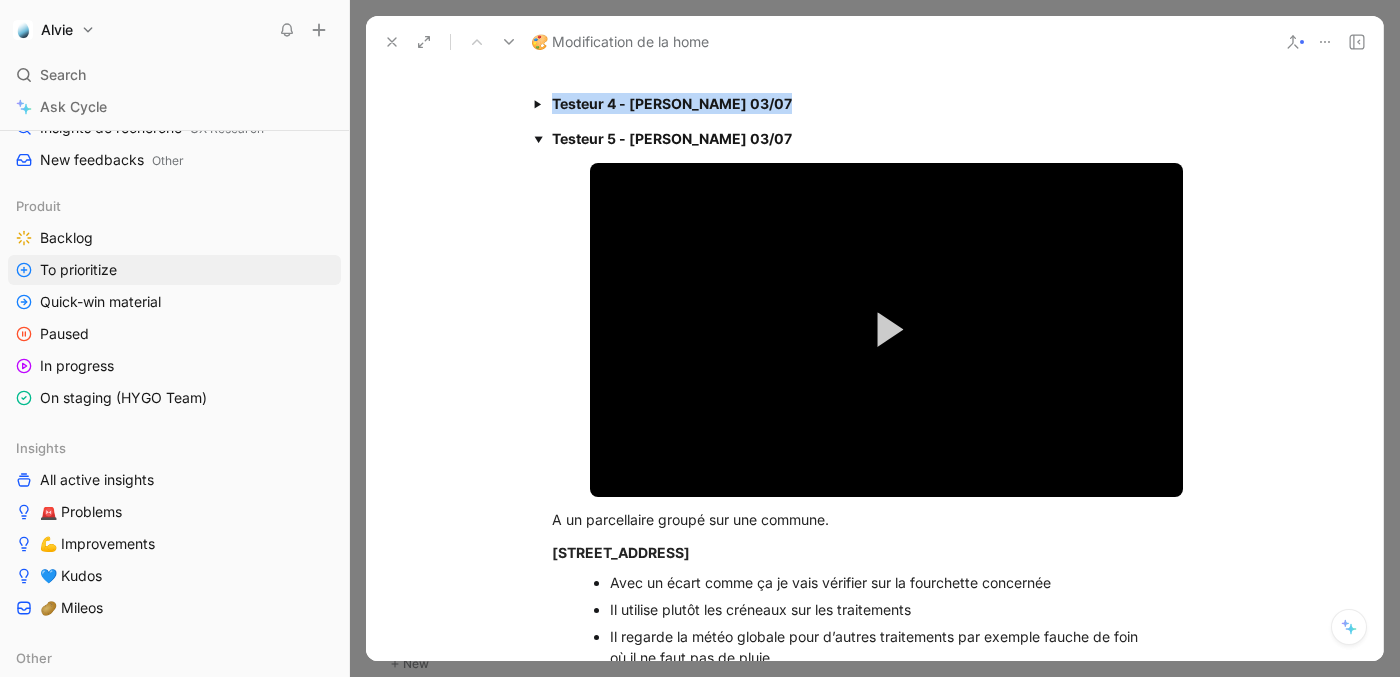 click on "Testeur 5 - [PERSON_NAME] 03/07" at bounding box center (886, 138) 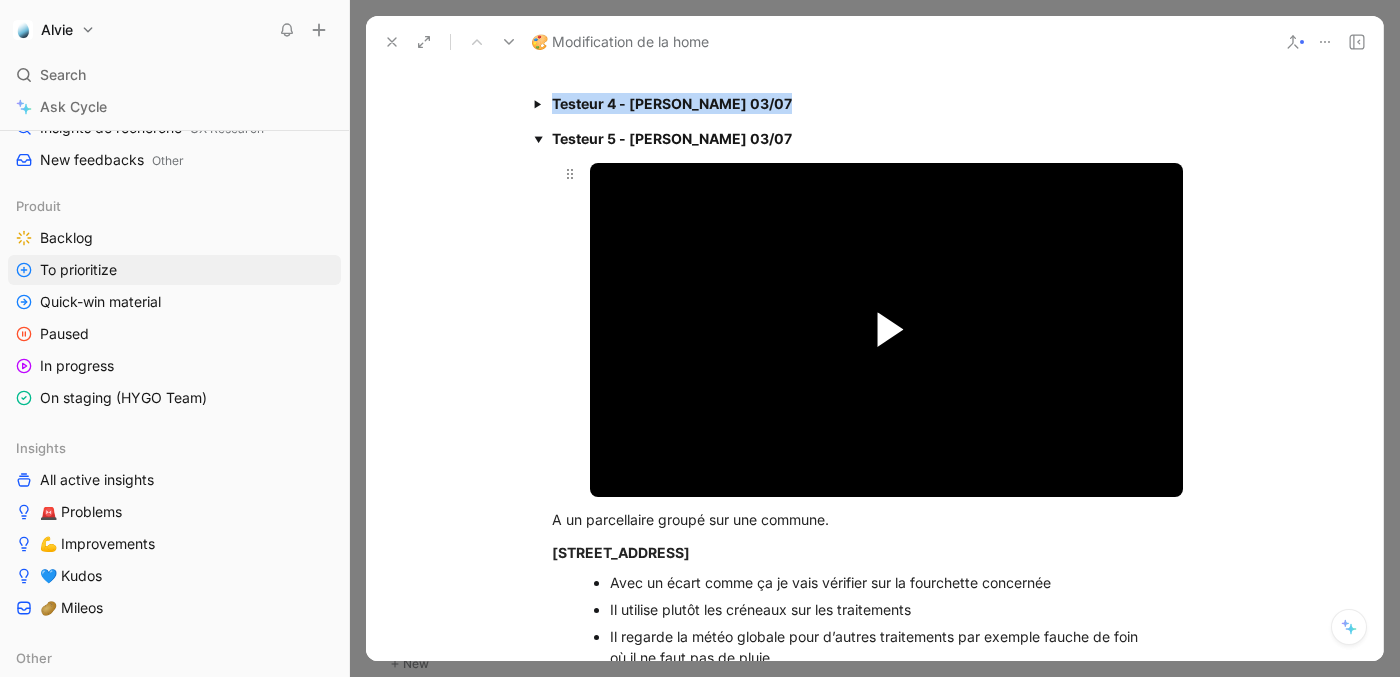 click at bounding box center [890, 330] 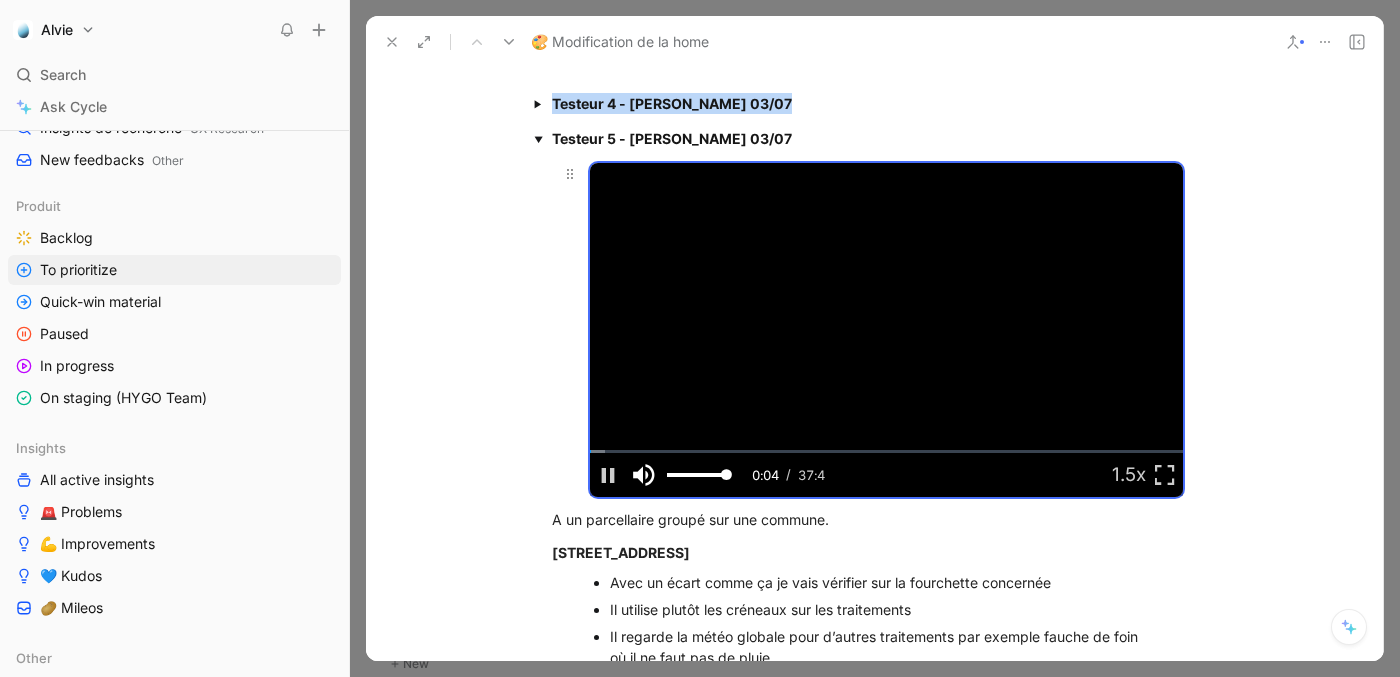 click at bounding box center [644, 475] 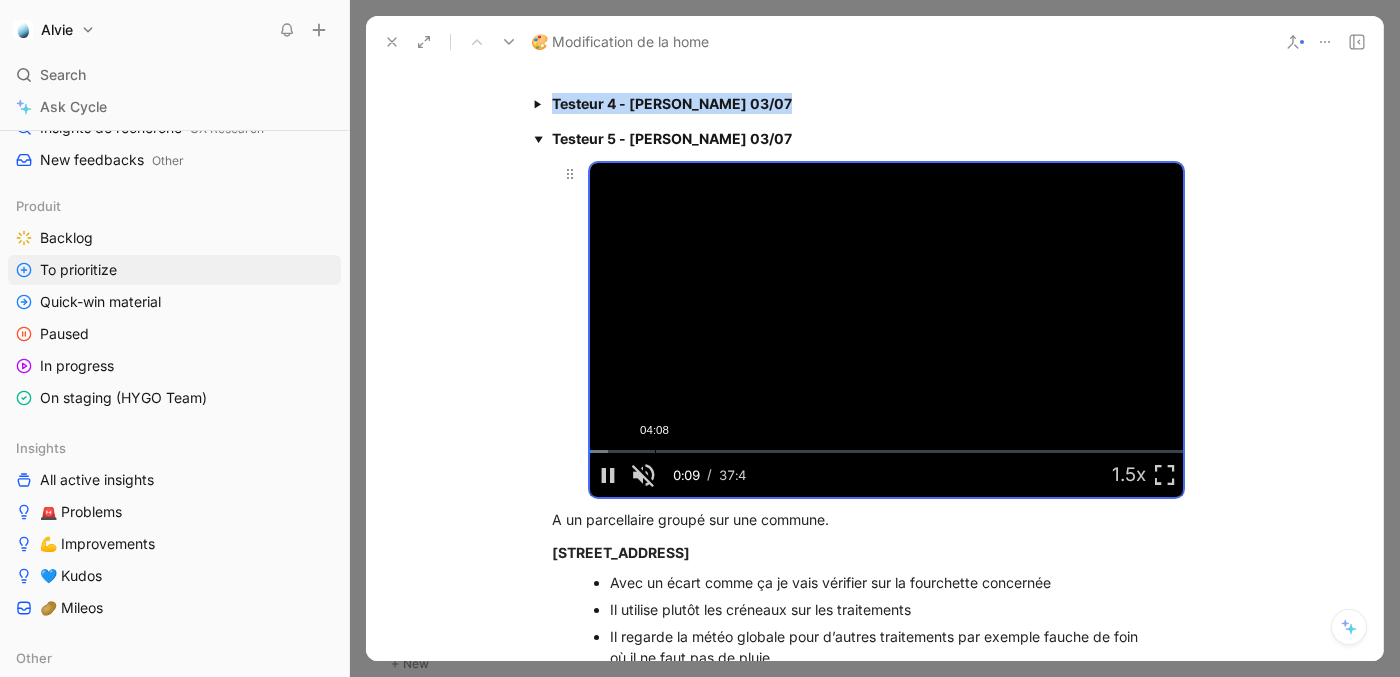click on "Loaded :  3.05% 04:08 00:09" at bounding box center [886, 451] 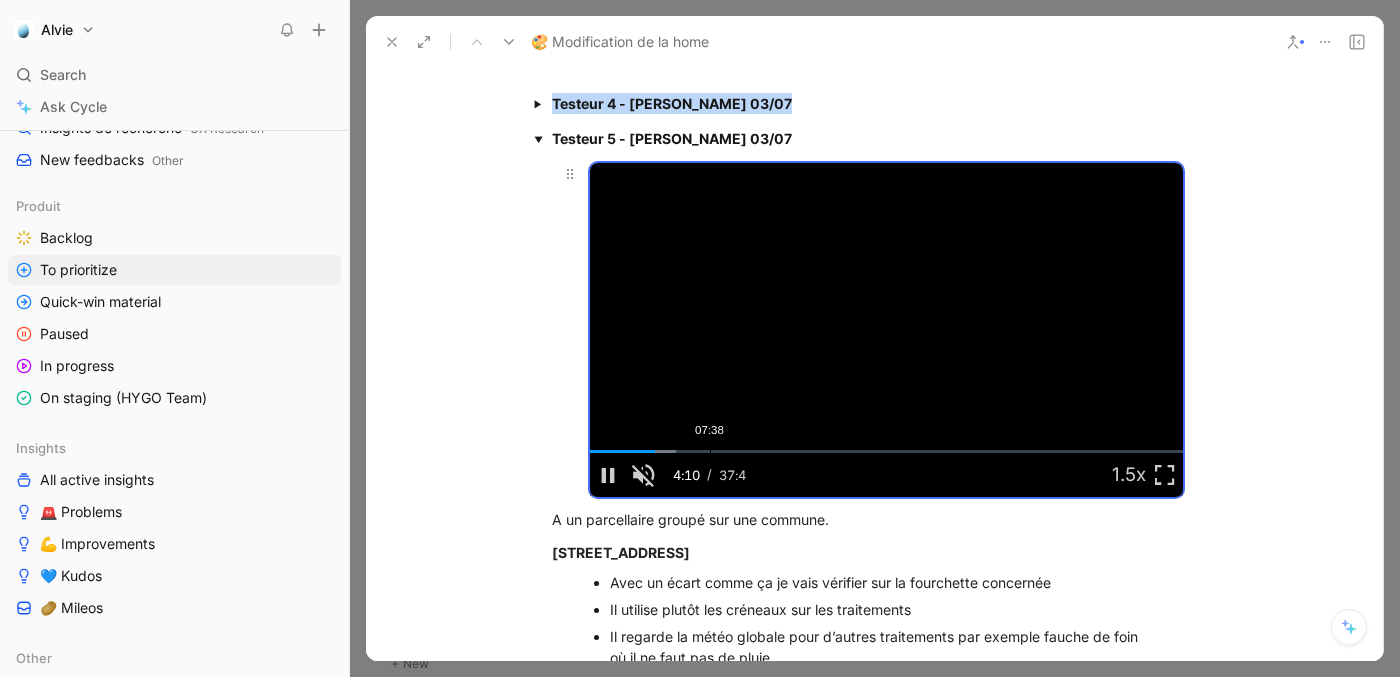 click on "Loaded :  14.52% 07:38 04:10" at bounding box center [886, 451] 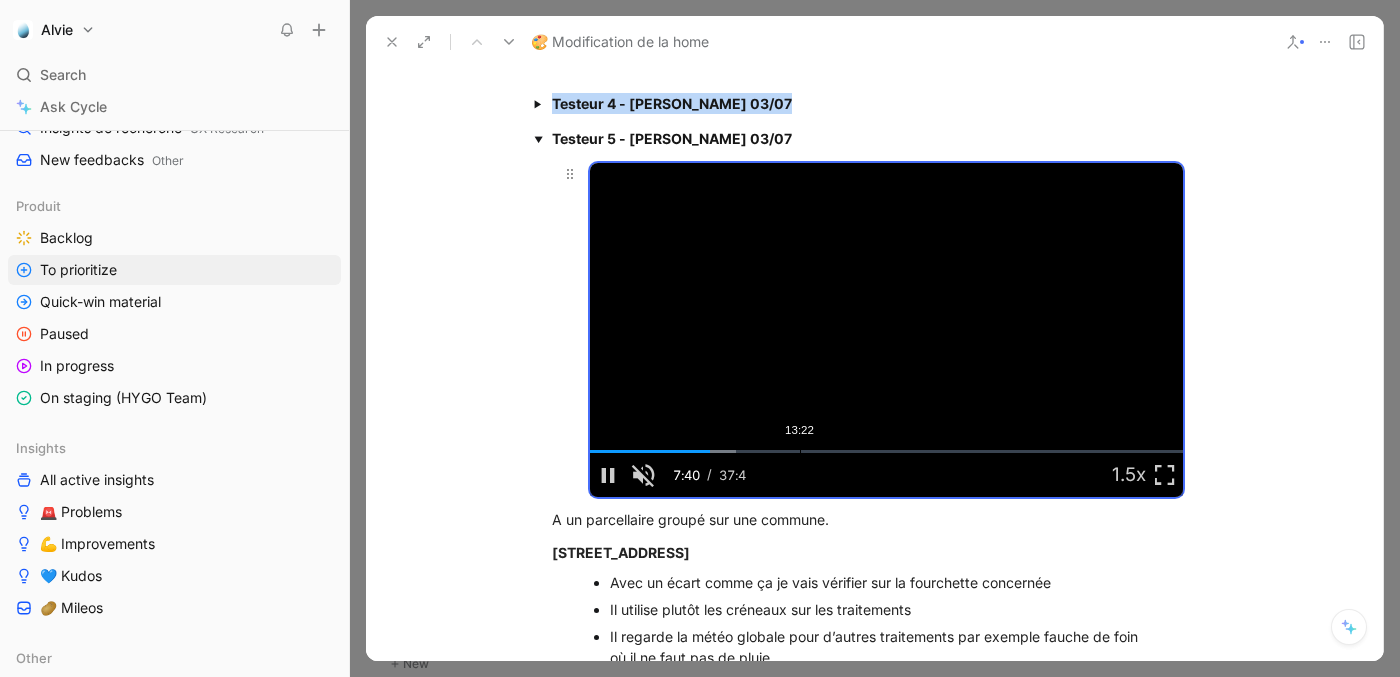 click on "Loaded :  24.72% 13:22 07:41" at bounding box center [886, 451] 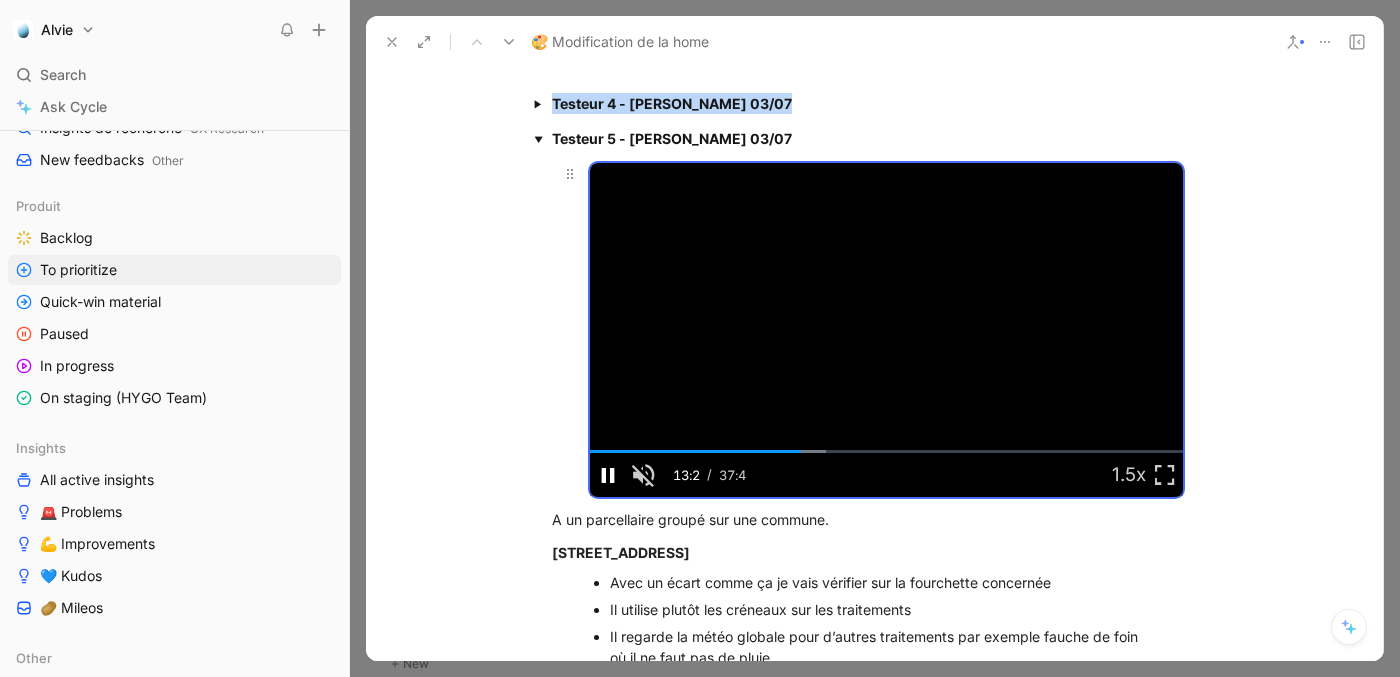 click at bounding box center (608, 475) 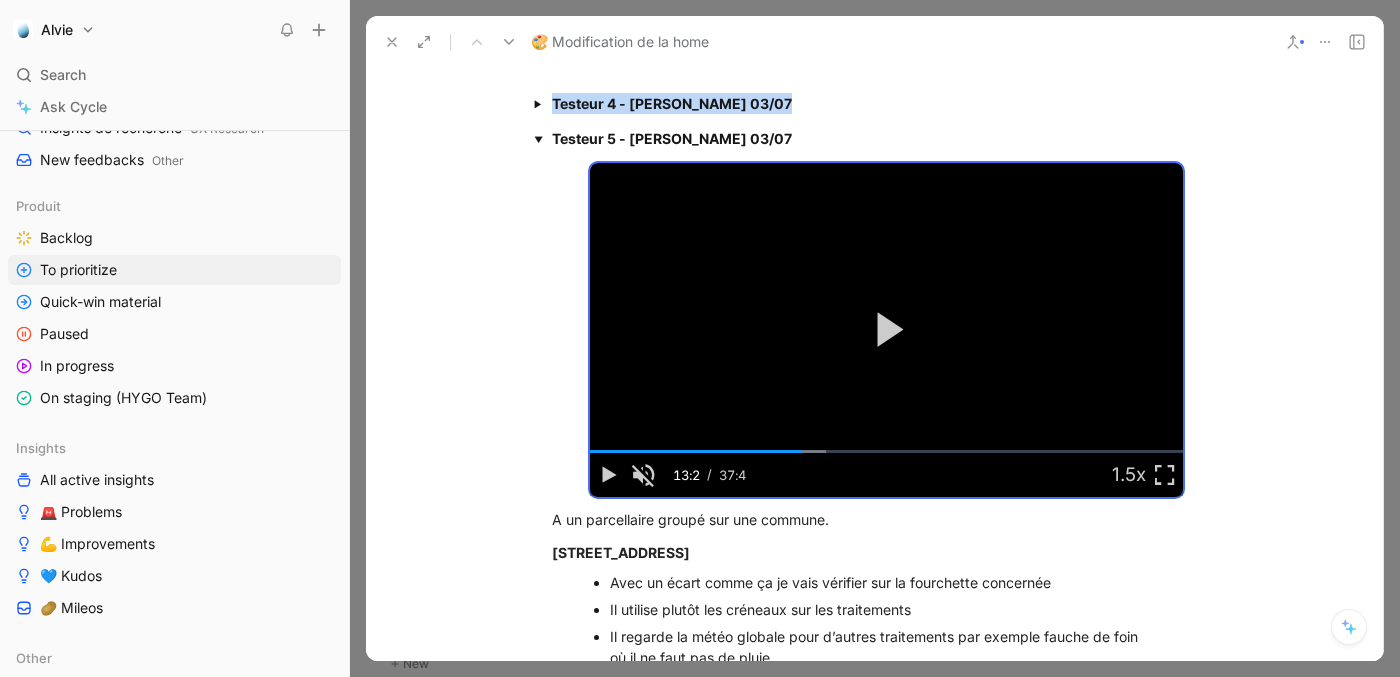 click on "Testeur 5 - [PERSON_NAME] 03/07" at bounding box center [672, 138] 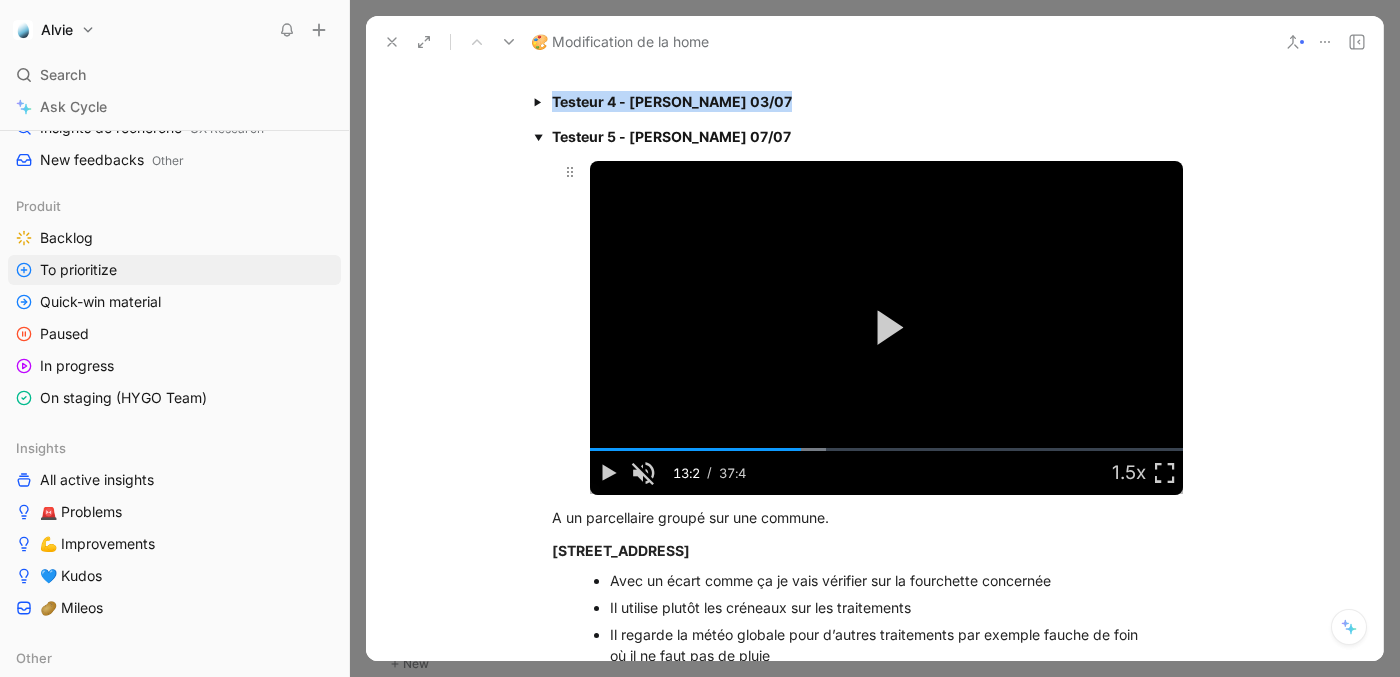 scroll, scrollTop: 3587, scrollLeft: 0, axis: vertical 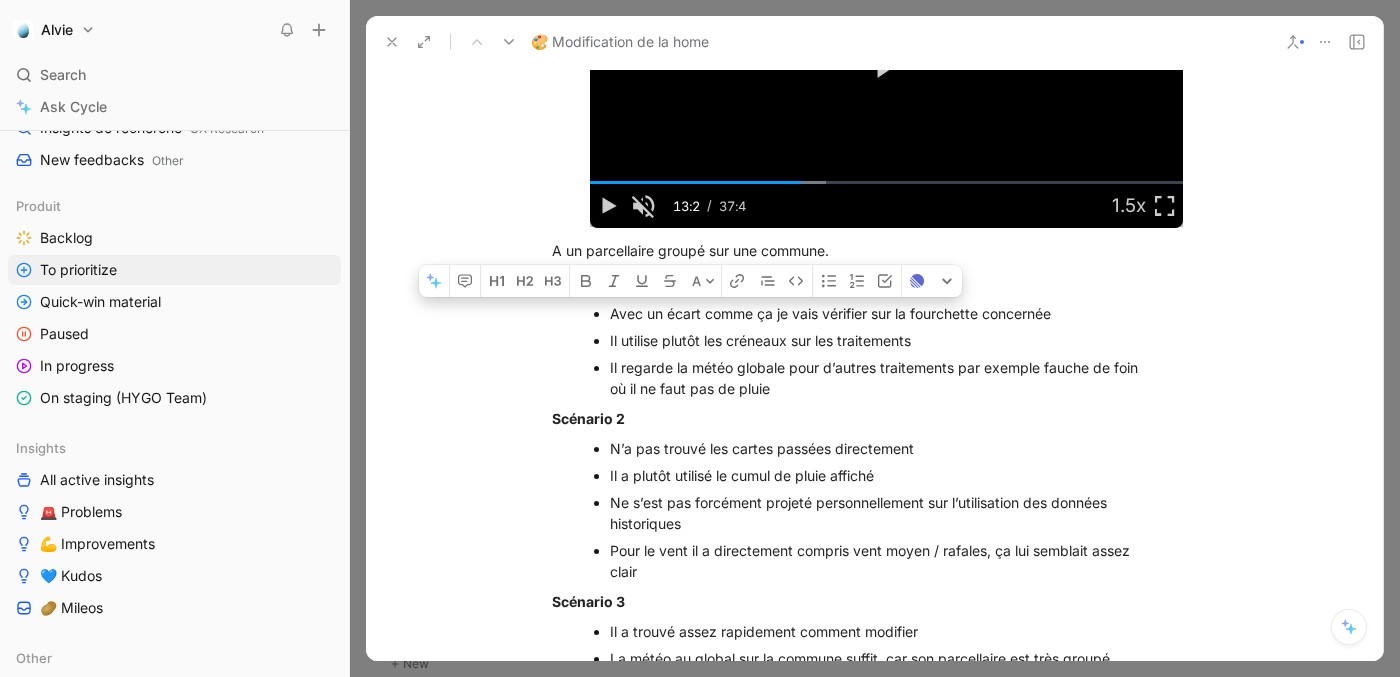 drag, startPoint x: 610, startPoint y: 332, endPoint x: 783, endPoint y: 402, distance: 186.62529 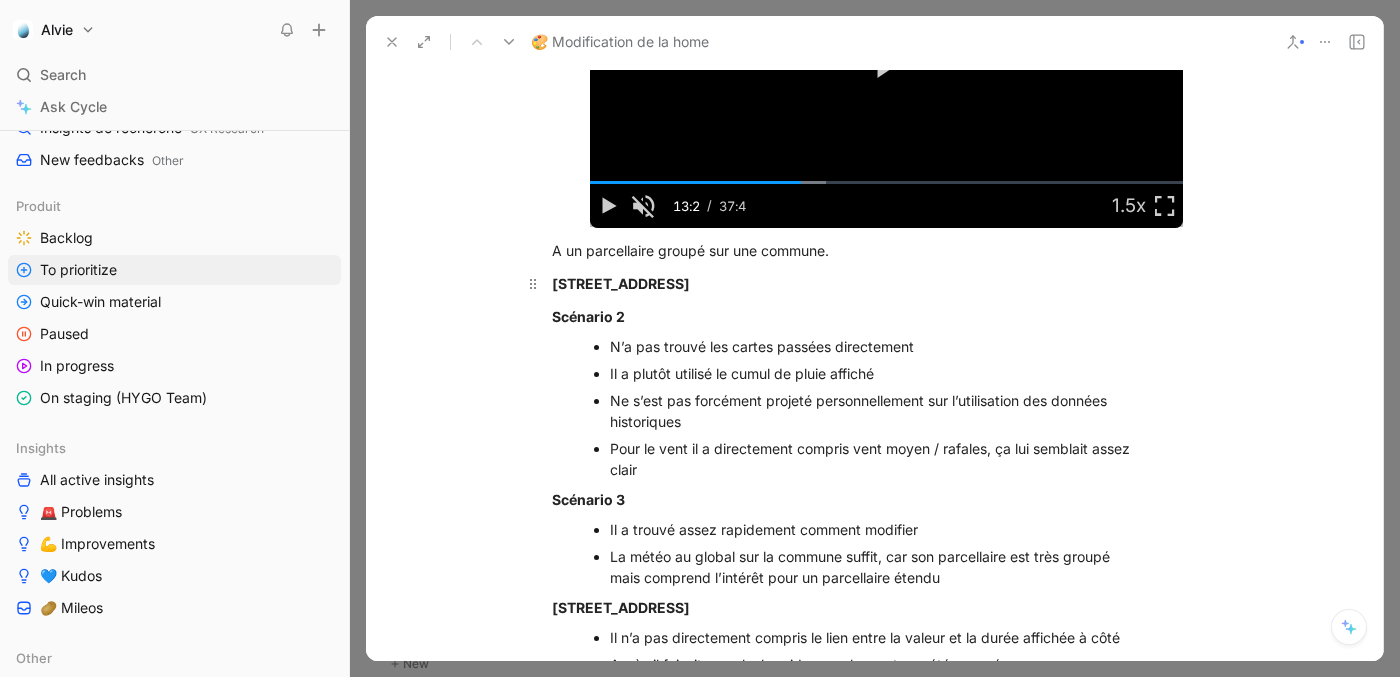 click on "[STREET_ADDRESS]" at bounding box center [867, 283] 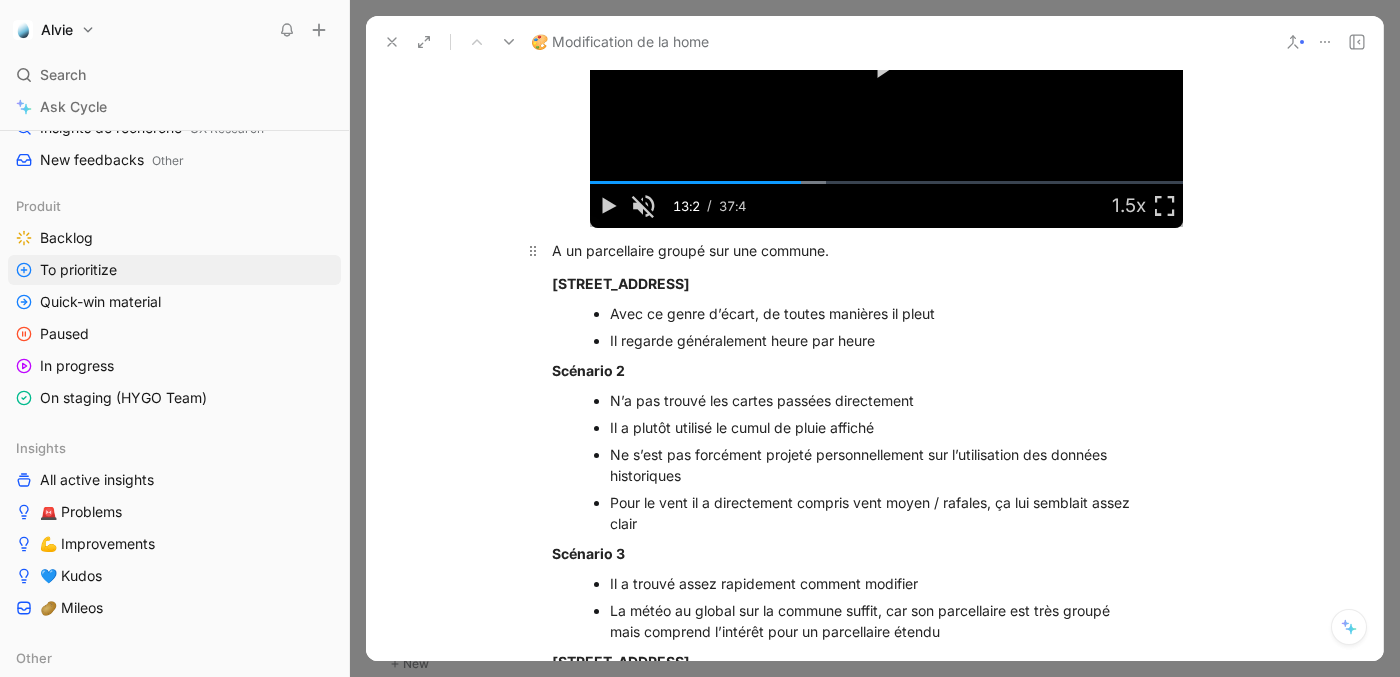 click on "A un parcellaire groupé sur une commune." at bounding box center (867, 250) 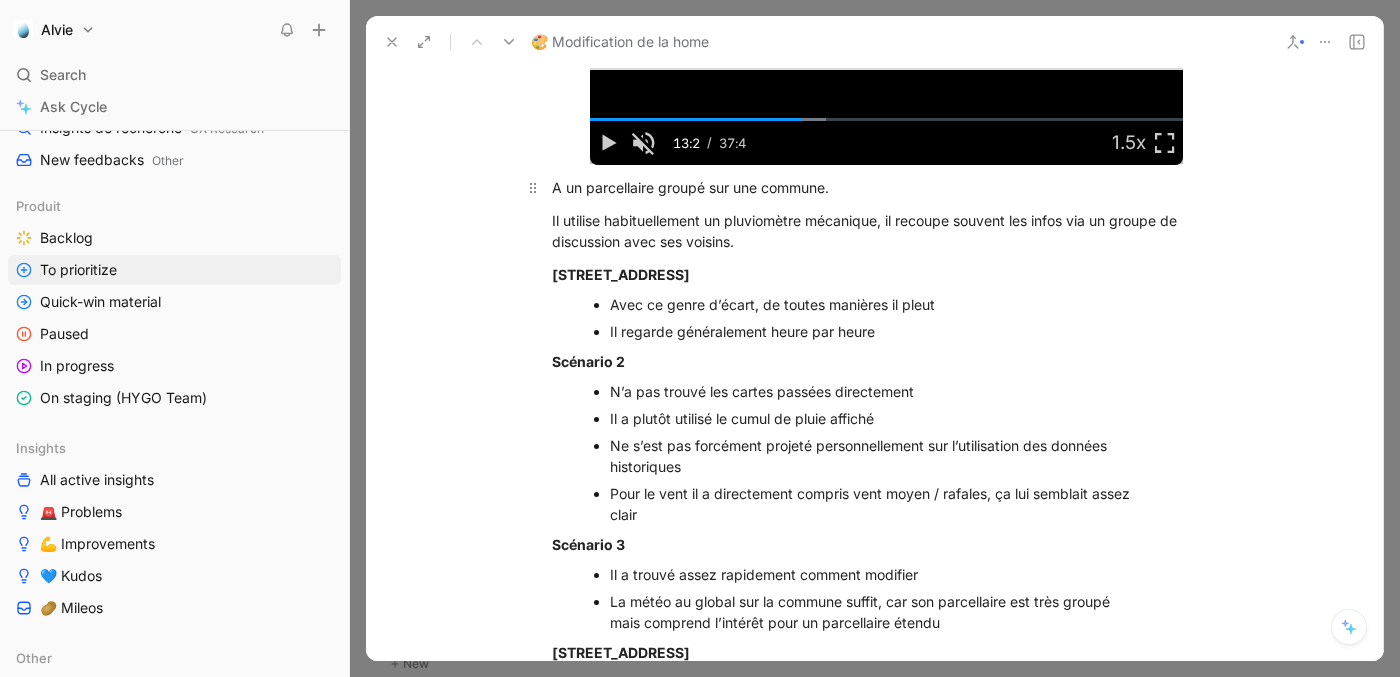 scroll, scrollTop: 3651, scrollLeft: 0, axis: vertical 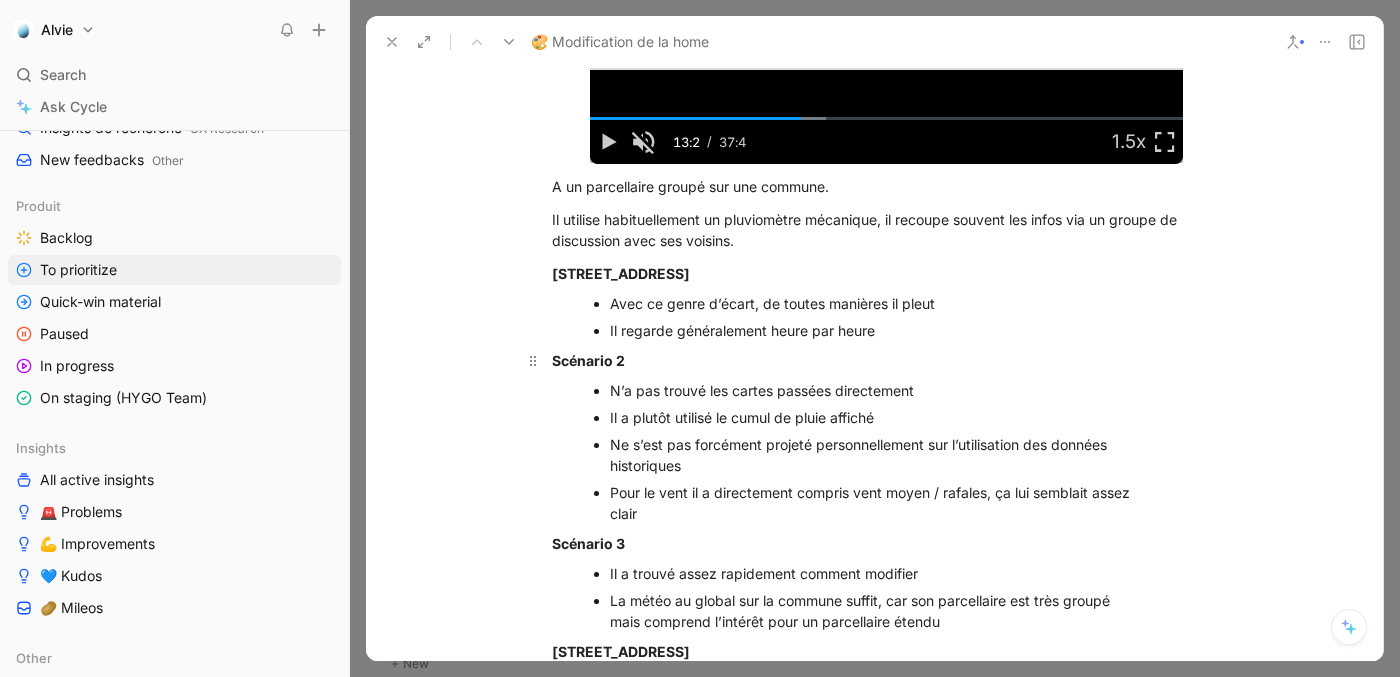 click on "Scénario 2" at bounding box center (848, 360) 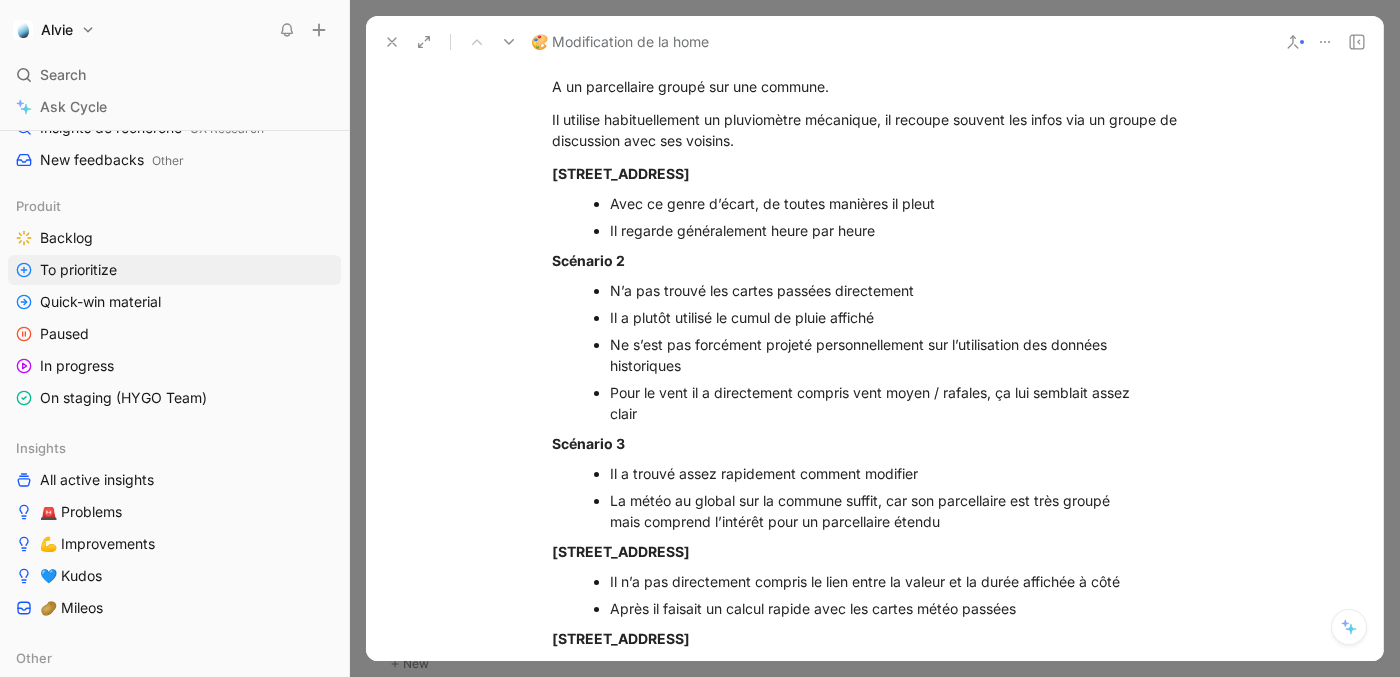 scroll, scrollTop: 3767, scrollLeft: 0, axis: vertical 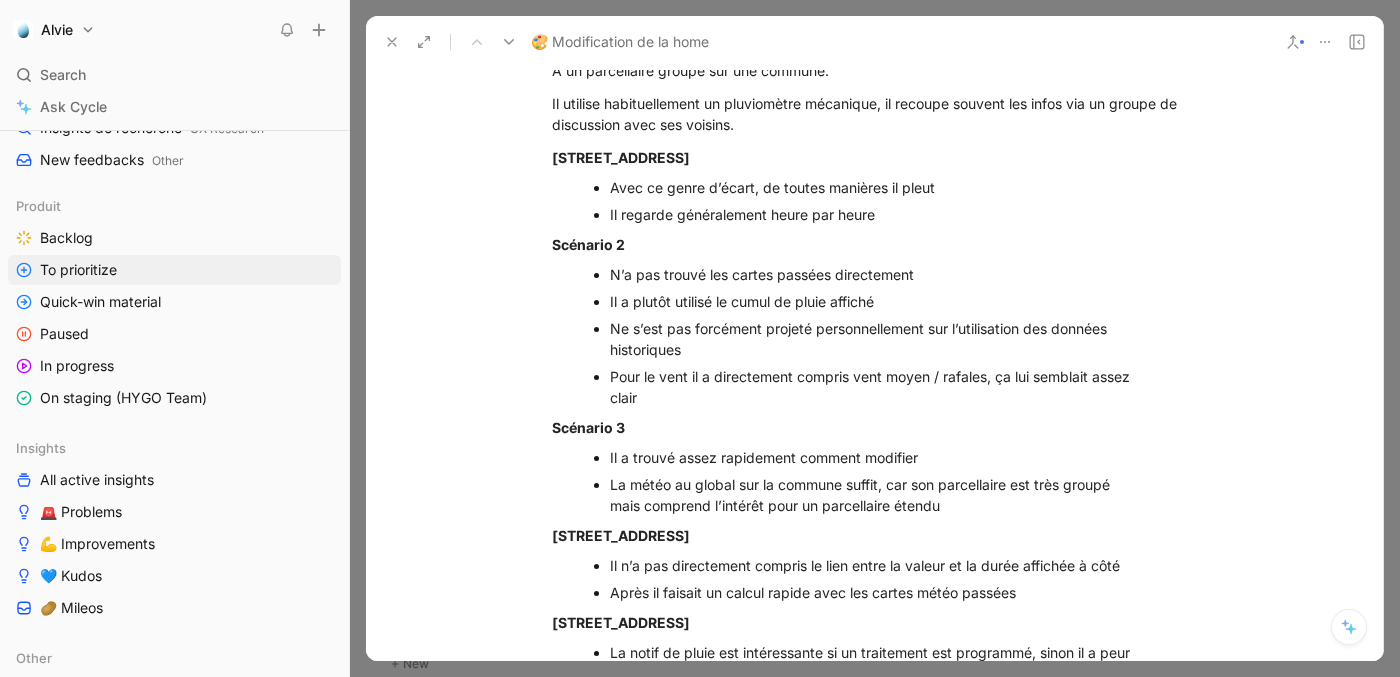 click on "N’a pas trouvé les cartes passées directement" at bounding box center [877, 274] 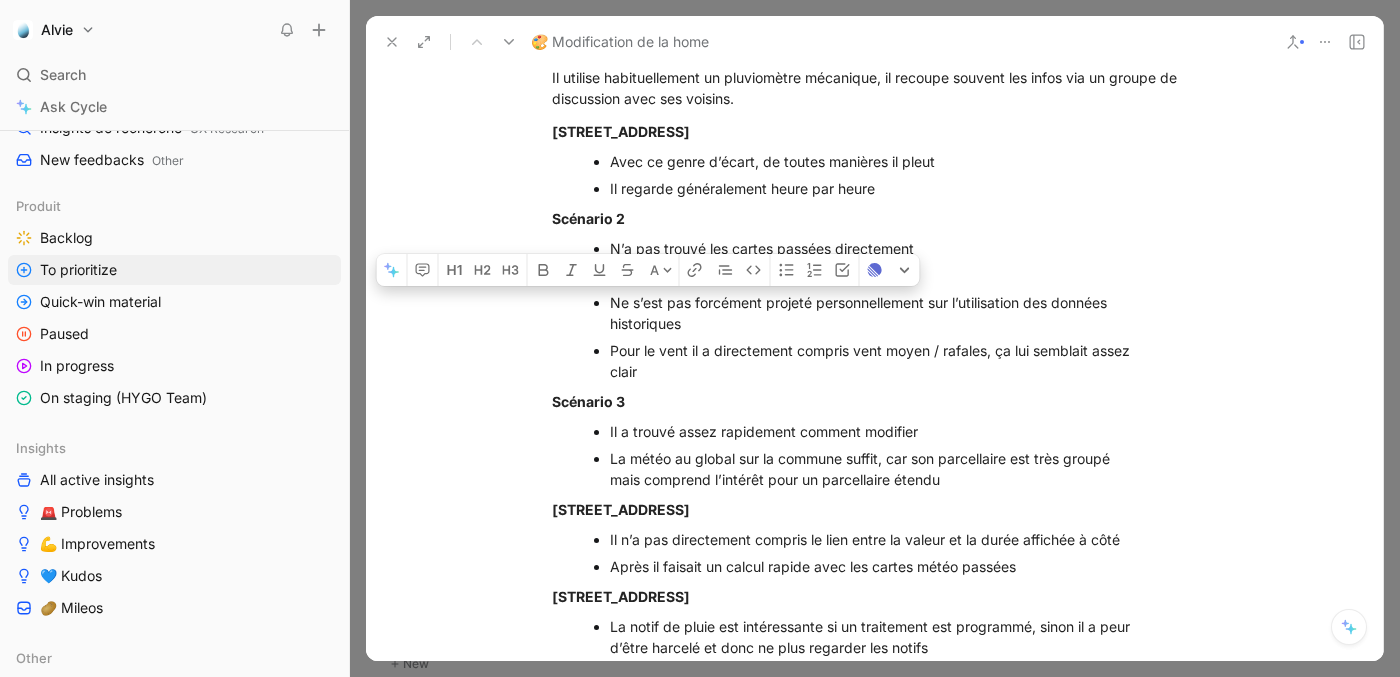 drag, startPoint x: 612, startPoint y: 321, endPoint x: 756, endPoint y: 337, distance: 144.88617 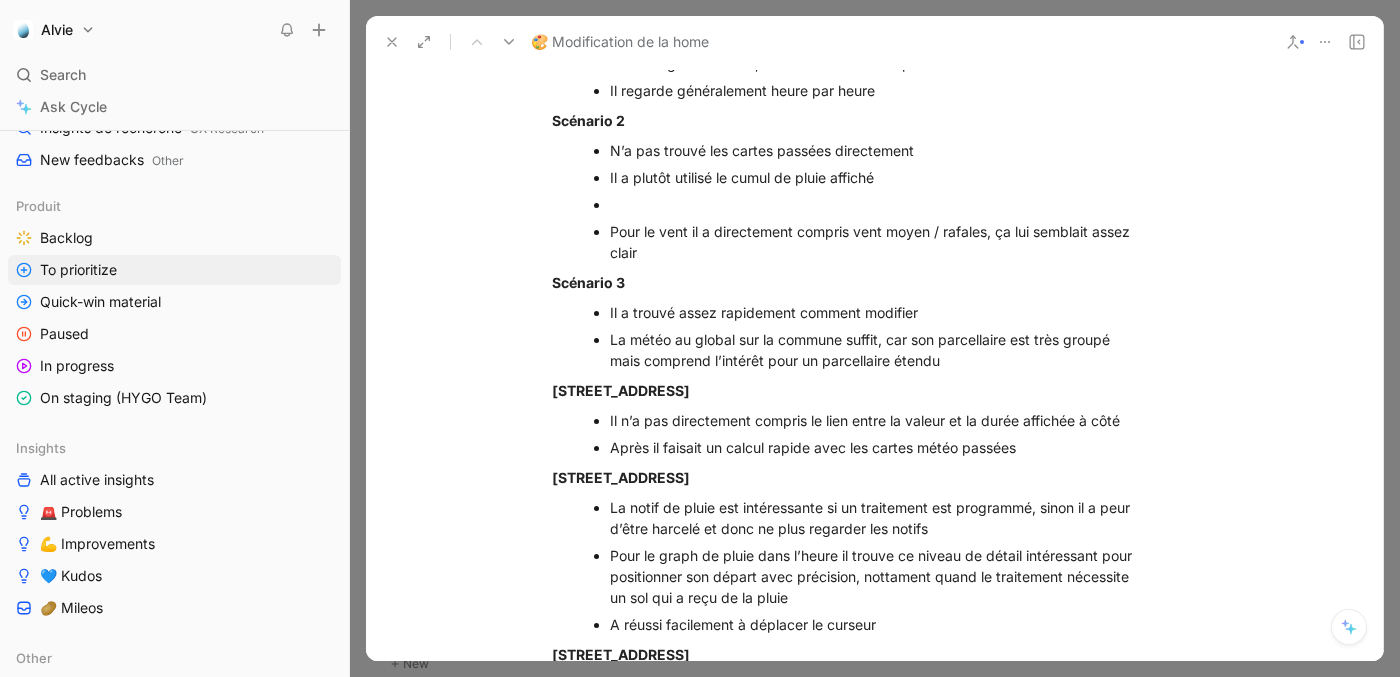 scroll, scrollTop: 3886, scrollLeft: 0, axis: vertical 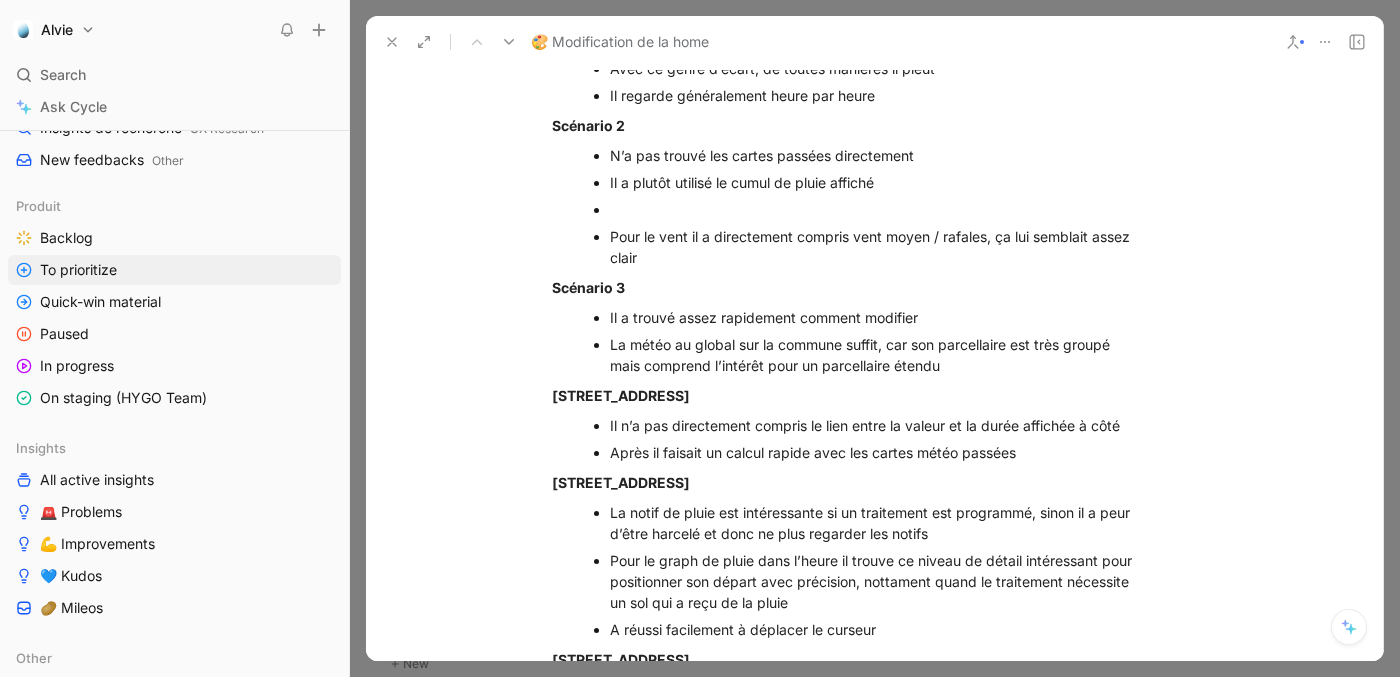 click on "Pour le vent il a directement compris vent moyen / rafales, ça lui semblait assez clair" at bounding box center (877, 247) 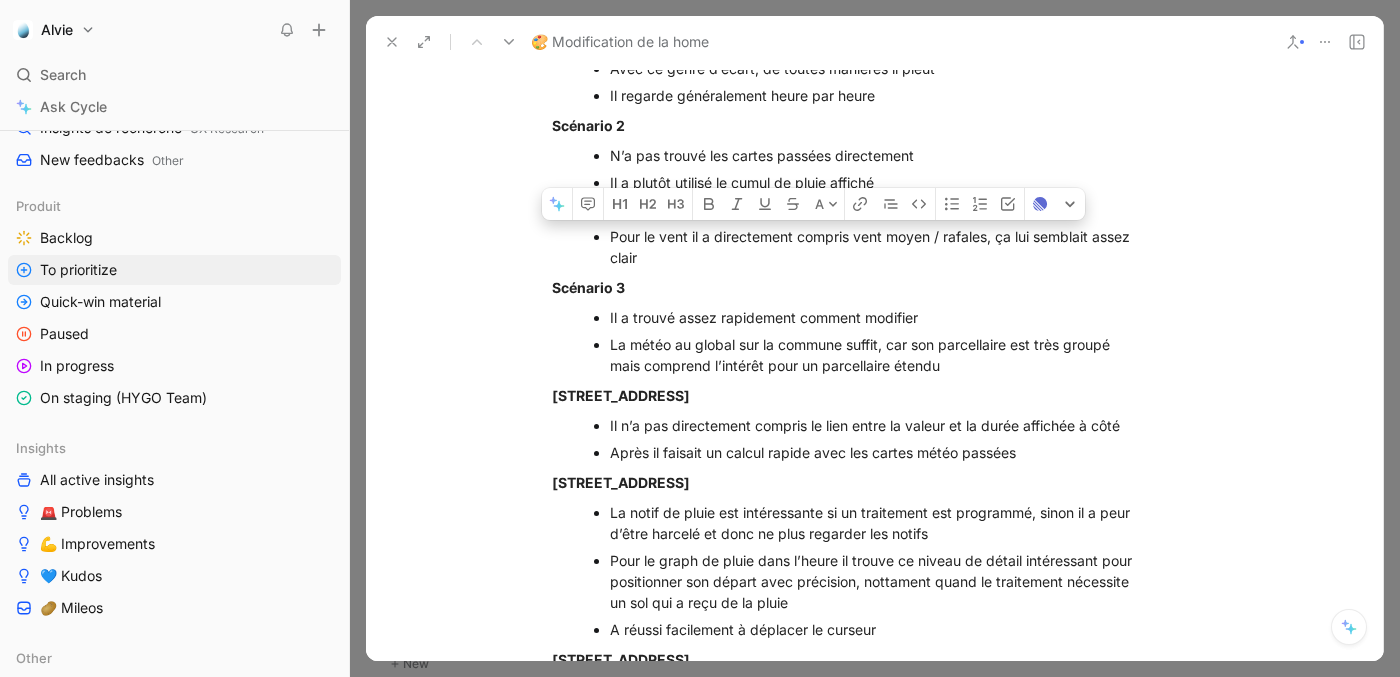 drag, startPoint x: 991, startPoint y: 254, endPoint x: 995, endPoint y: 270, distance: 16.492422 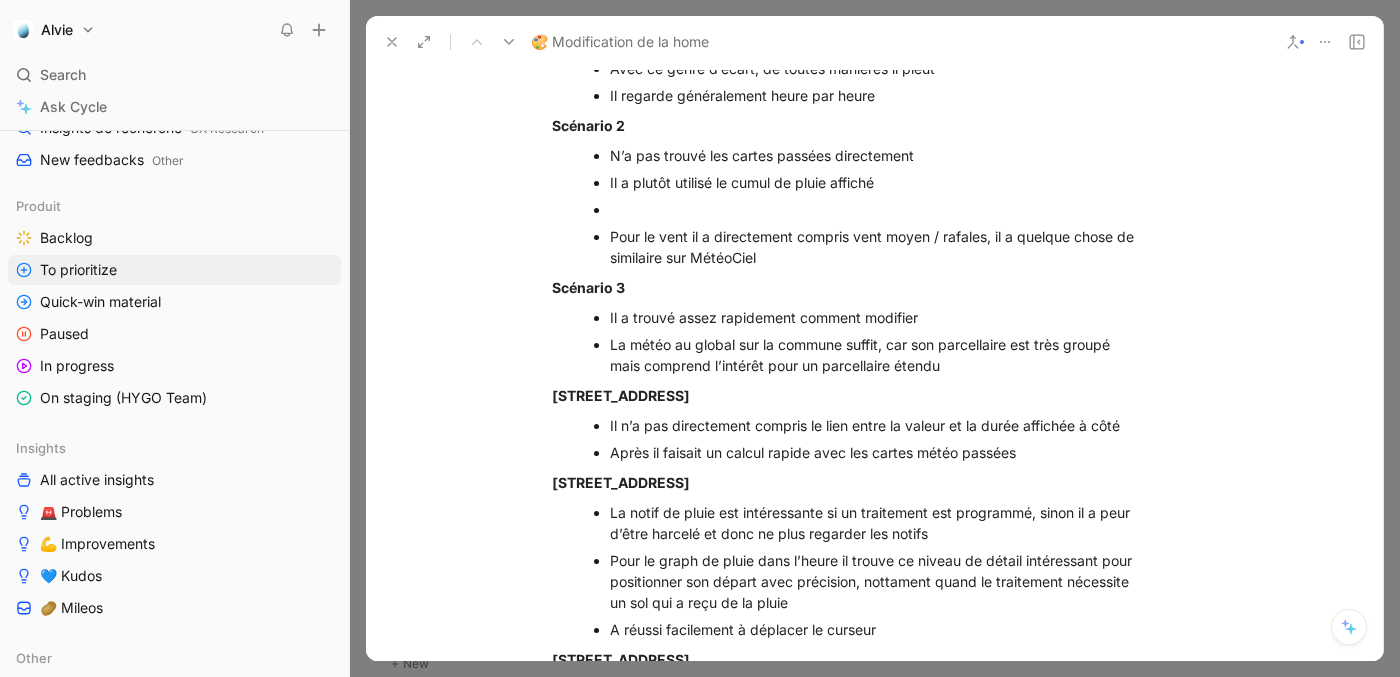 click on "Pour le vent il a directement compris vent moyen / rafales, il a quelque chose de similaire sur MétéoCiel" at bounding box center [877, 247] 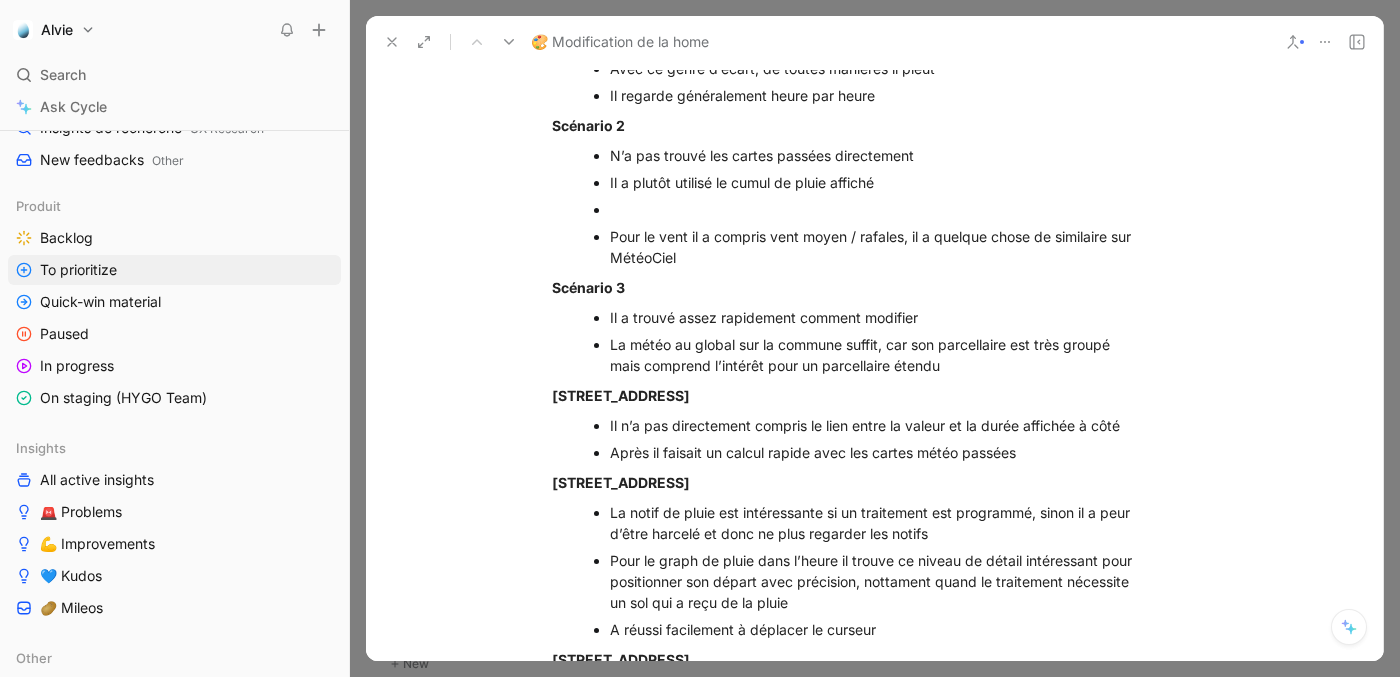 click on "Pour le vent il a compris vent moyen / rafales, il a quelque chose de similaire sur MétéoCiel" at bounding box center [877, 247] 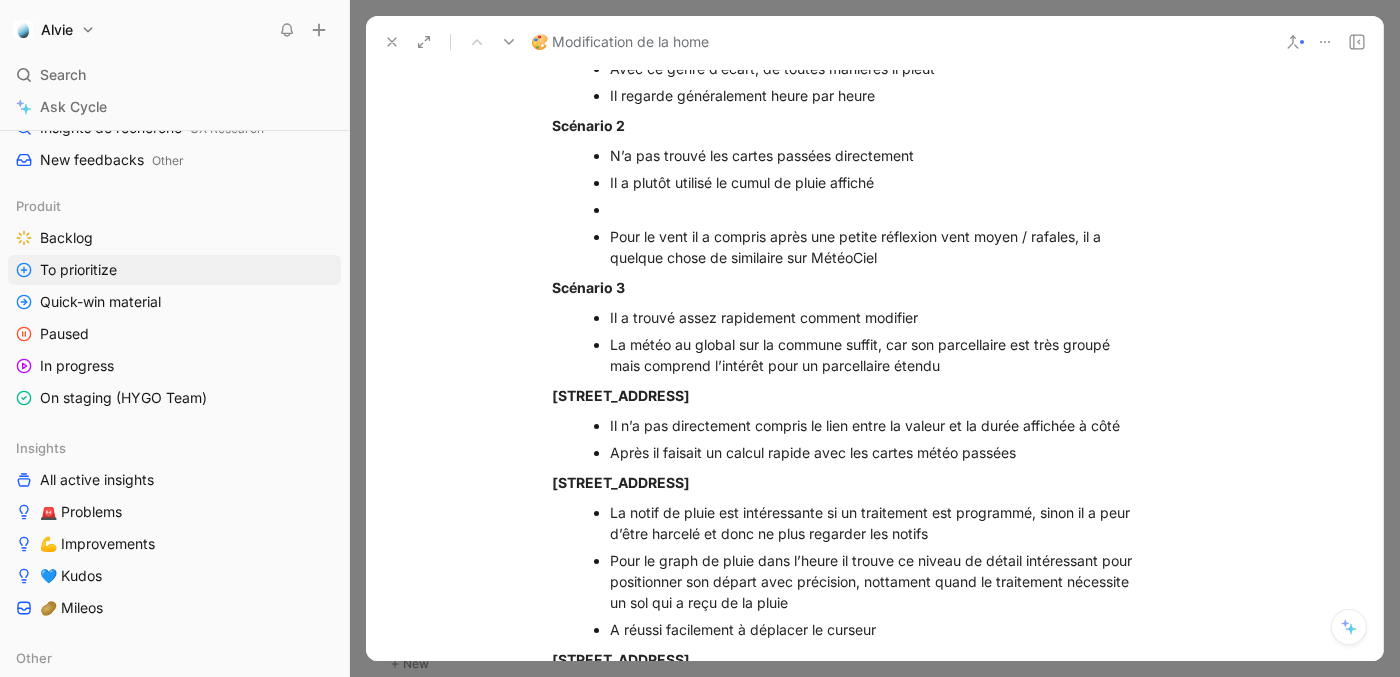 click on "Il a plutôt utilisé le cumul de pluie affiché" at bounding box center (877, 182) 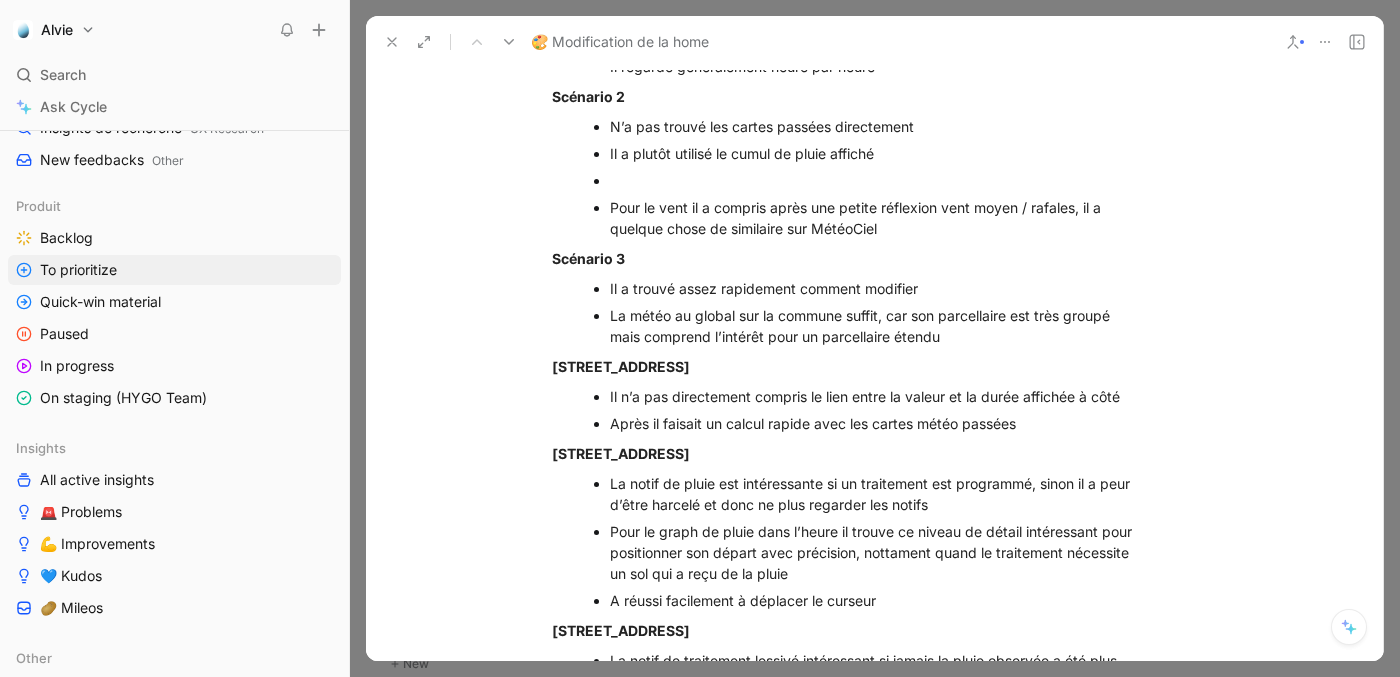 scroll, scrollTop: 3918, scrollLeft: 0, axis: vertical 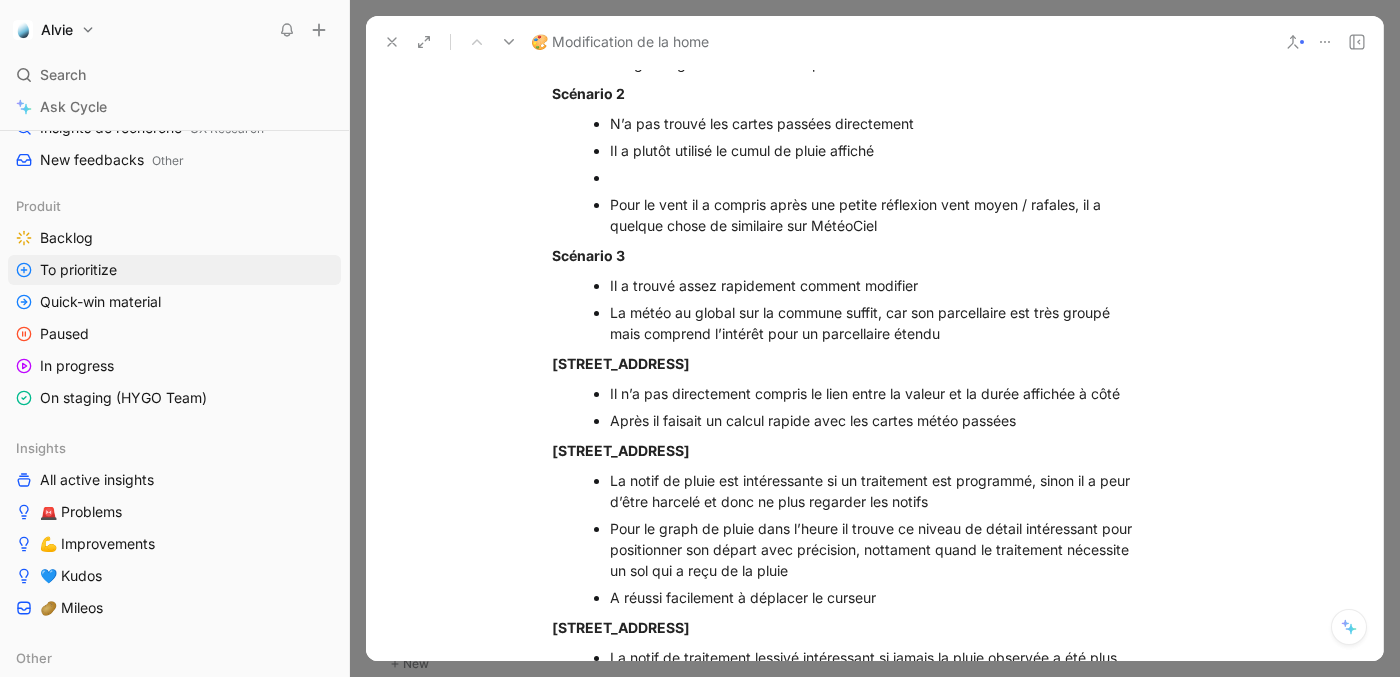 click on "Il a plutôt utilisé le cumul de pluie affiché" at bounding box center [877, 150] 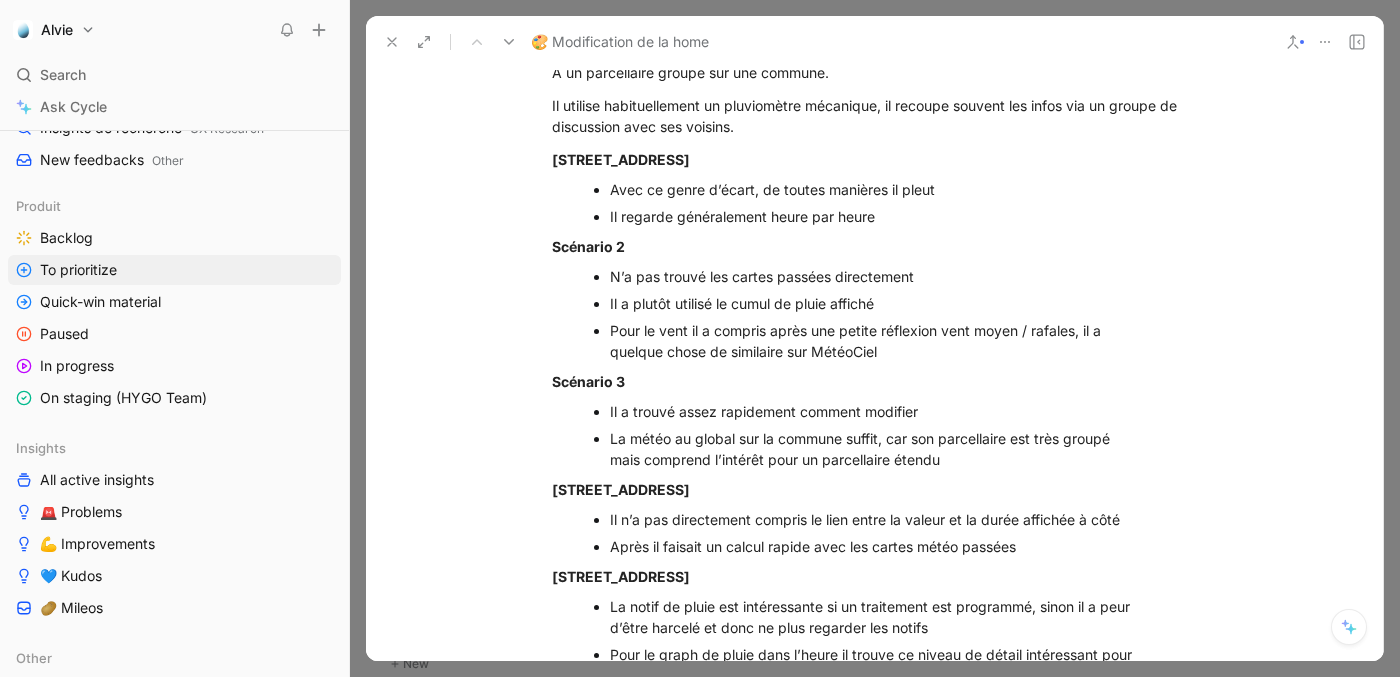 scroll, scrollTop: 3831, scrollLeft: 0, axis: vertical 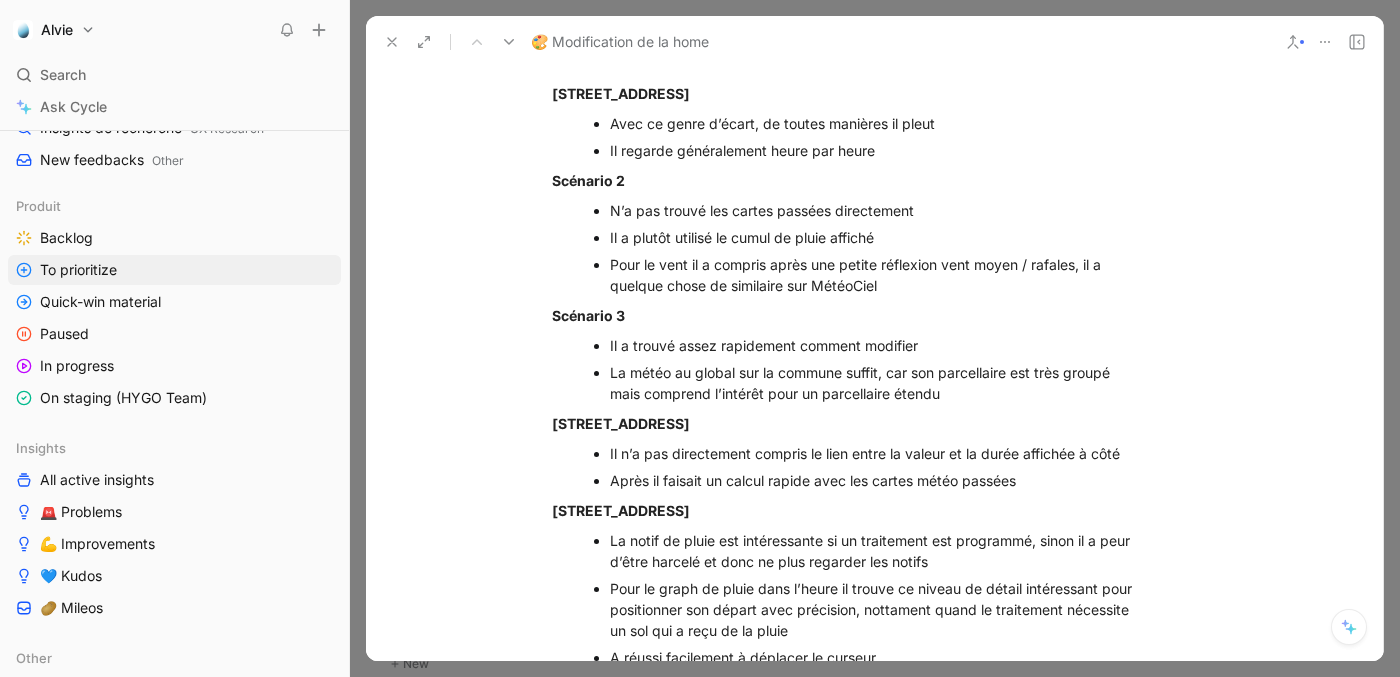 click on "Pour le vent il a compris après une petite réflexion vent moyen / rafales, il a quelque chose de similaire sur MétéoCiel" at bounding box center (877, 275) 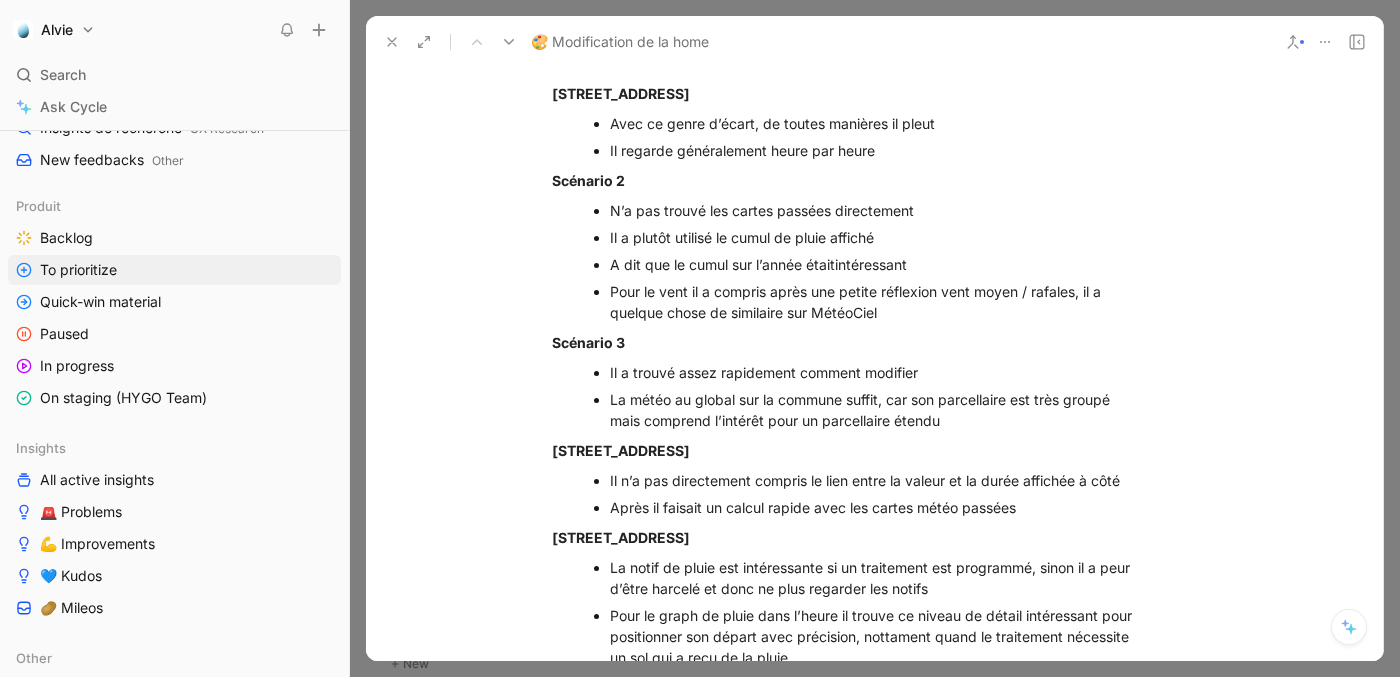click on "A dit que le cumul sur l’année étaitintéressant" at bounding box center (877, 264) 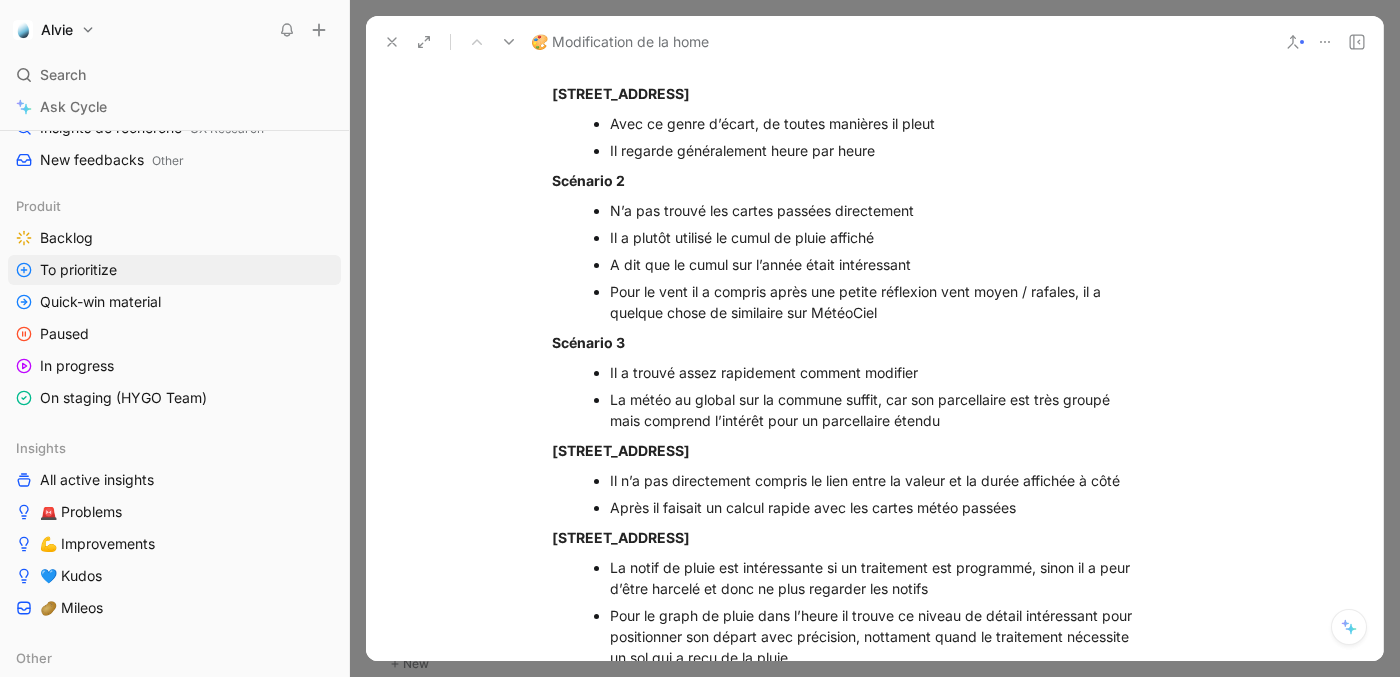 click on "A dit que le cumul sur l’année était intéressant" at bounding box center [877, 264] 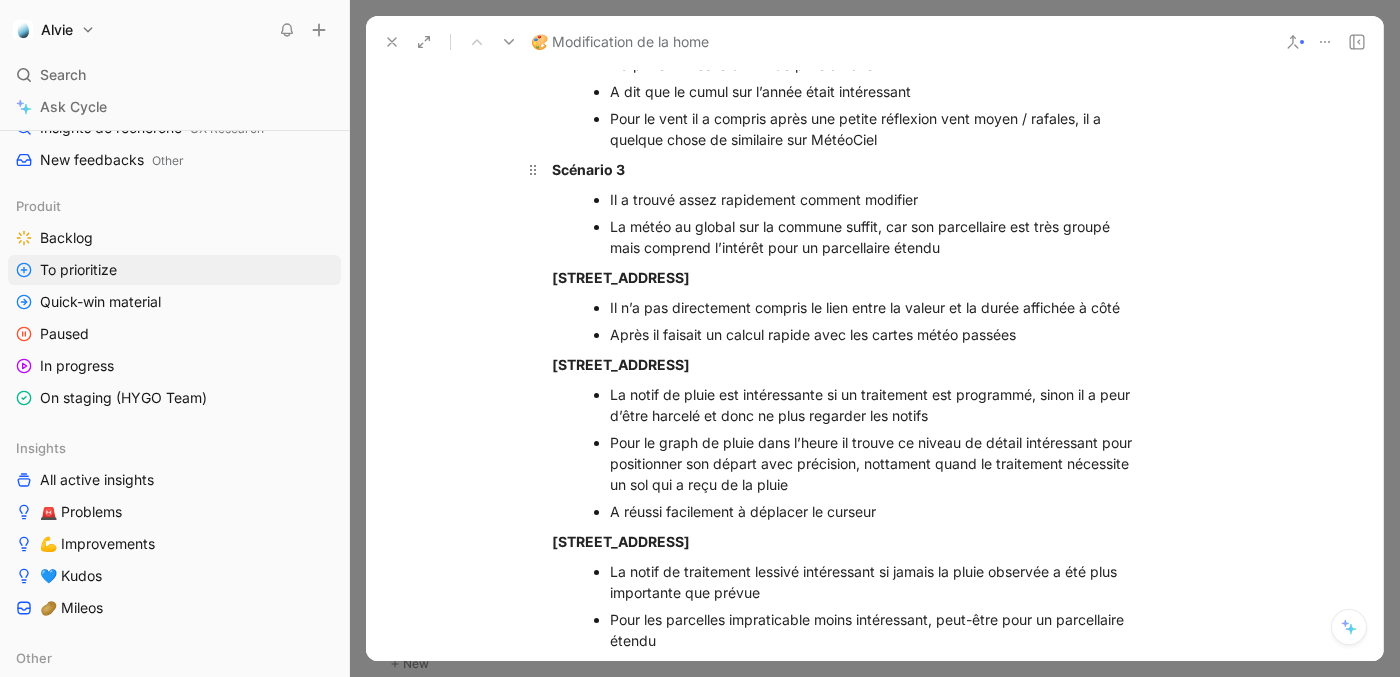 scroll, scrollTop: 4009, scrollLeft: 0, axis: vertical 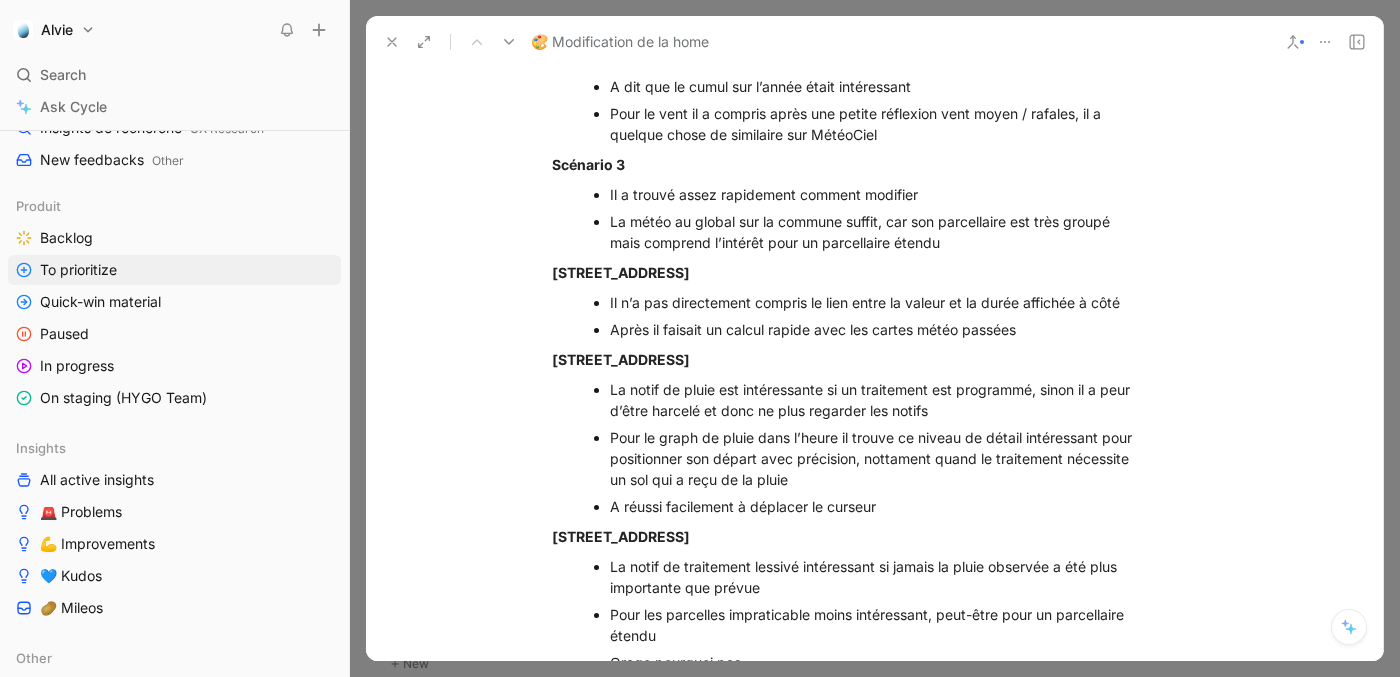 click on "Il n’a pas directement compris le lien entre la valeur et la durée affichée à côté" at bounding box center (877, 302) 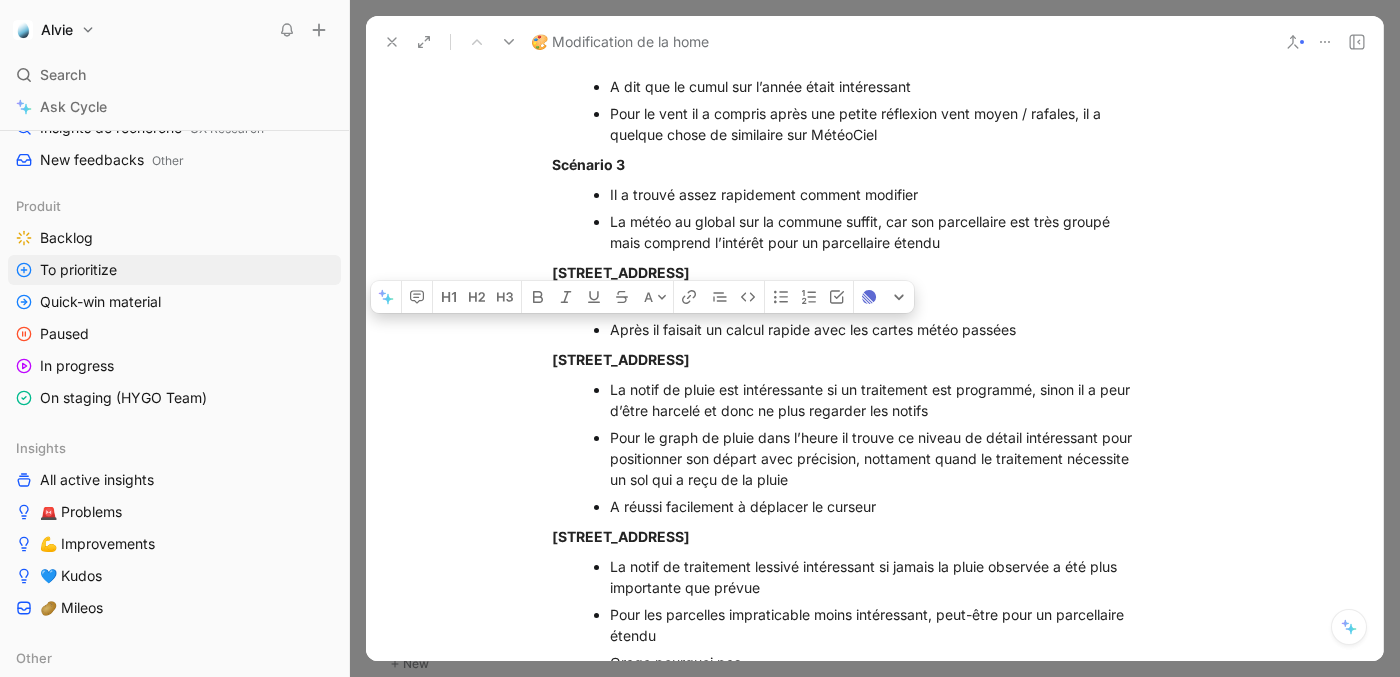 drag, startPoint x: 657, startPoint y: 344, endPoint x: 611, endPoint y: 351, distance: 46.52956 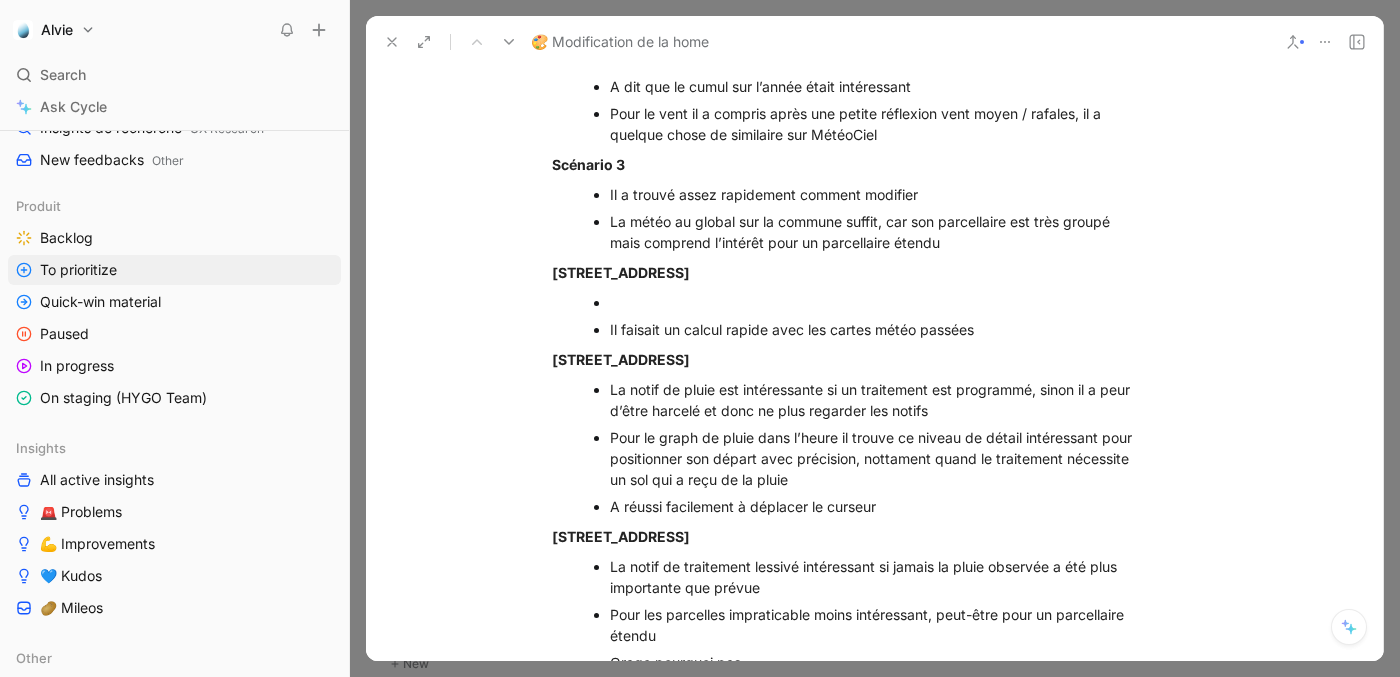 click on "Il faisait un calcul rapide avec les cartes météo passées" at bounding box center (877, 329) 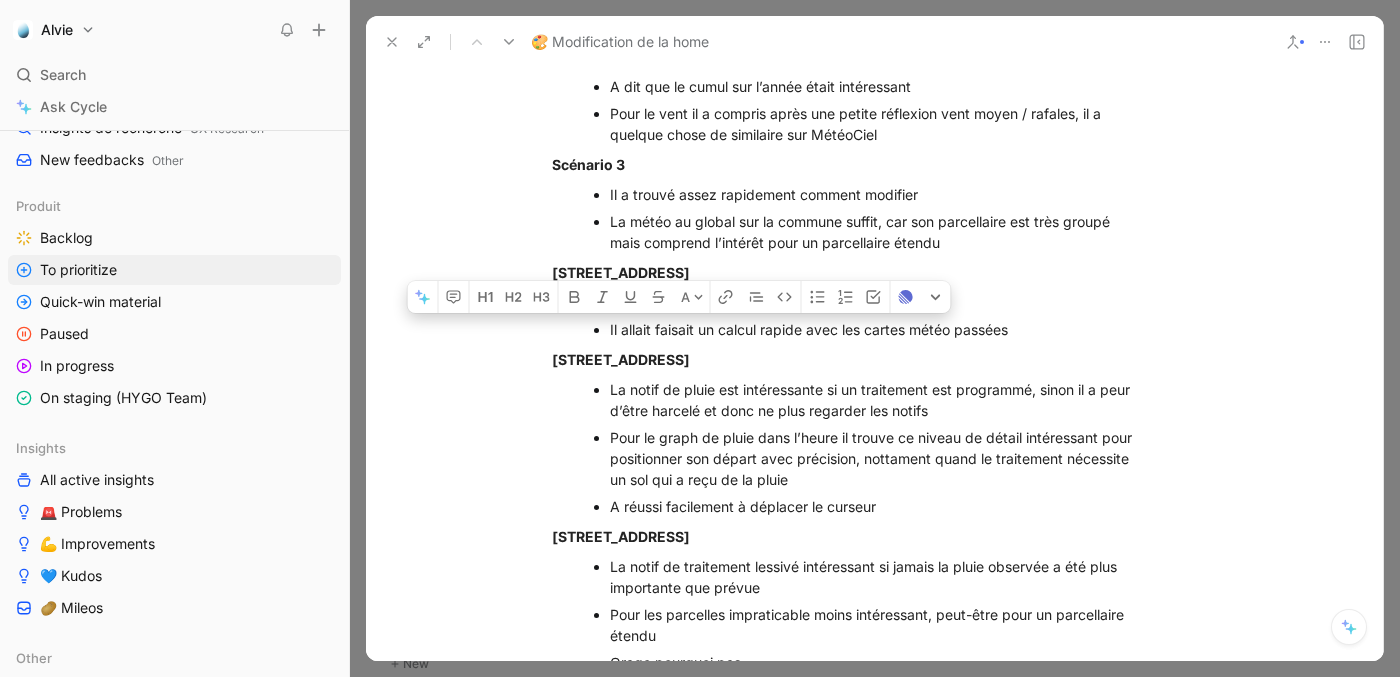 drag, startPoint x: 669, startPoint y: 352, endPoint x: 692, endPoint y: 351, distance: 23.021729 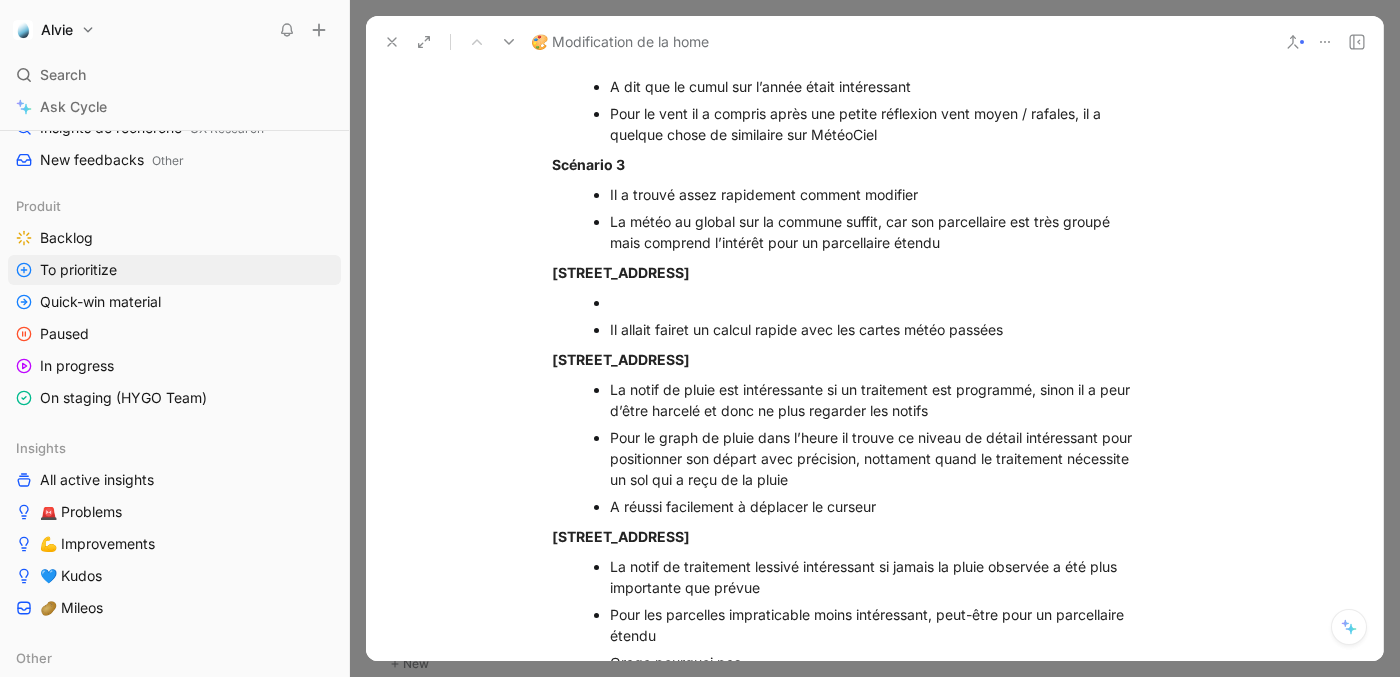 click at bounding box center (877, 302) 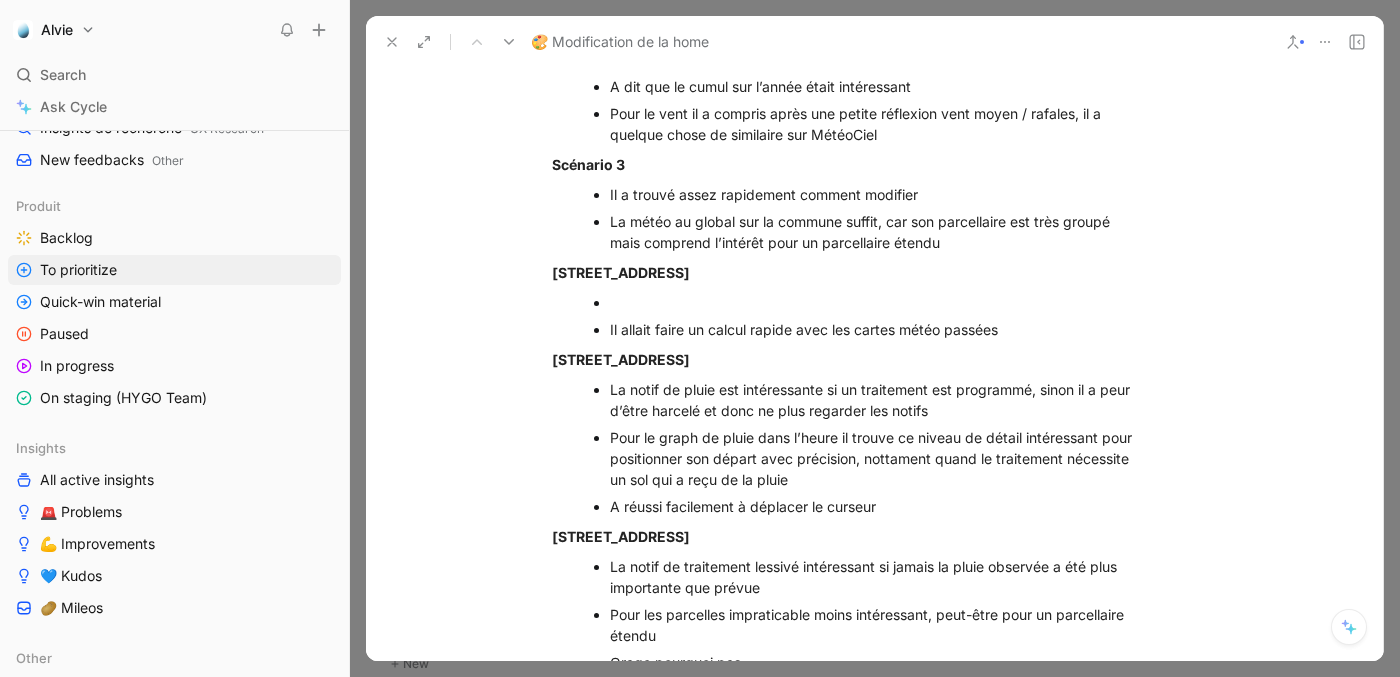 click at bounding box center (877, 302) 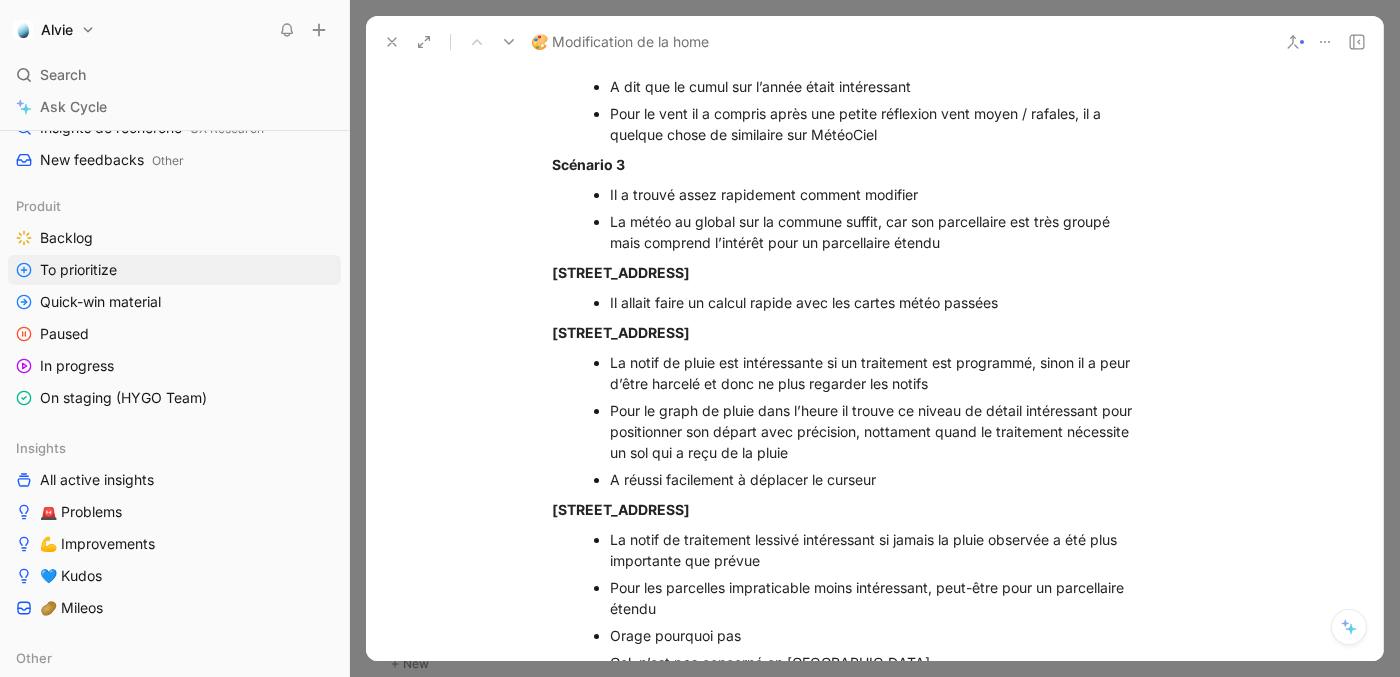 click on "Il allait faire un calcul rapide avec les cartes météo passées" at bounding box center (877, 302) 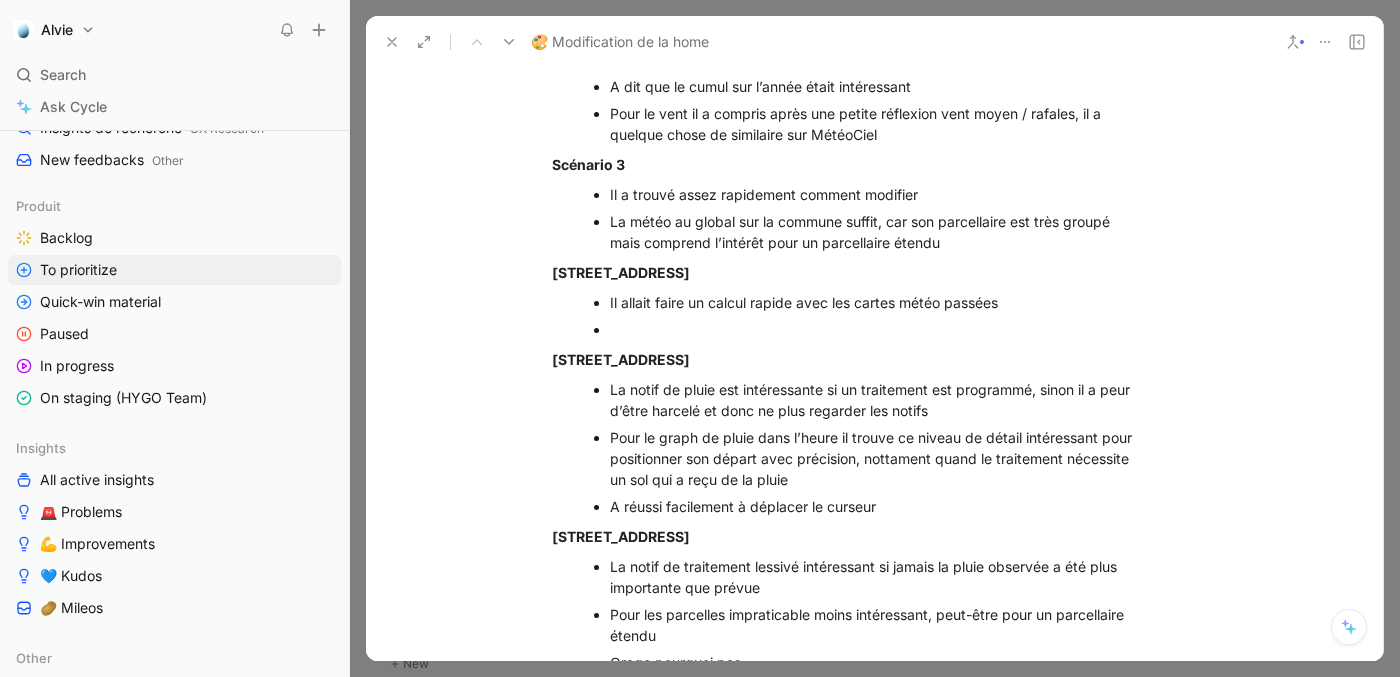 click on "Il allait faire un calcul rapide avec les cartes météo passées" at bounding box center [858, 302] 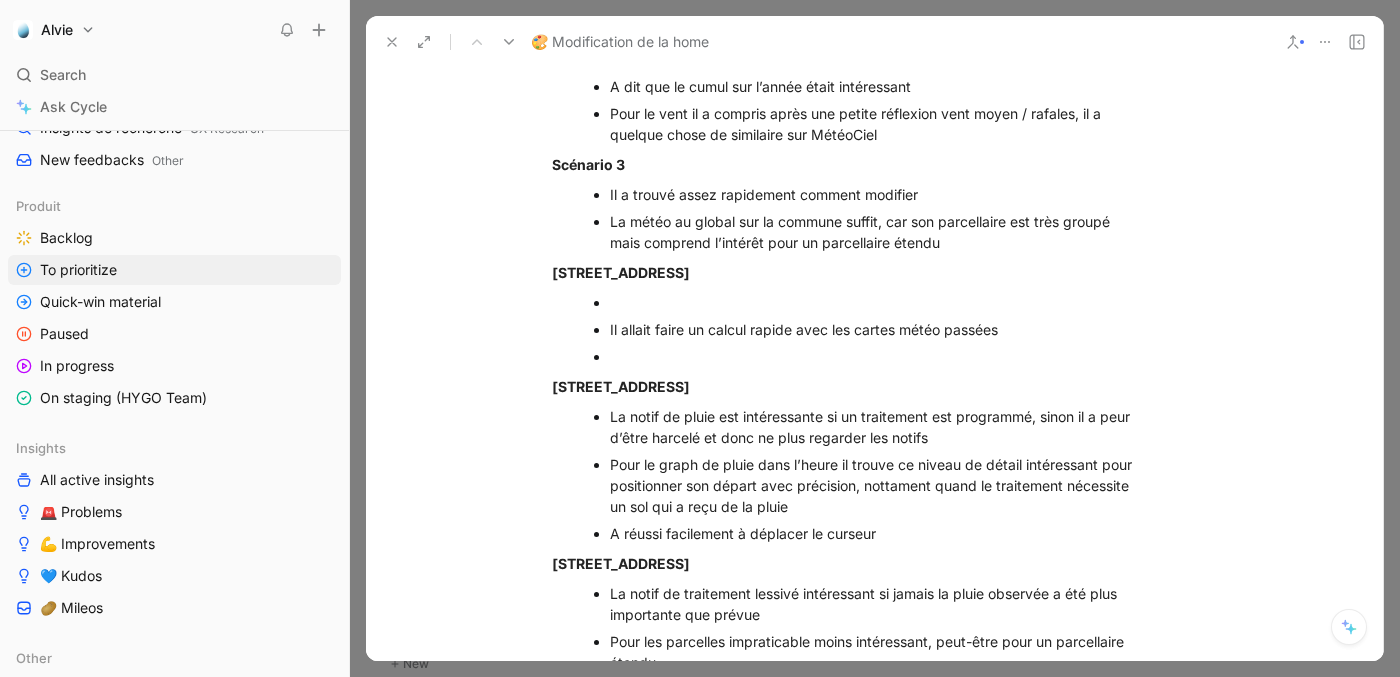 click at bounding box center (877, 302) 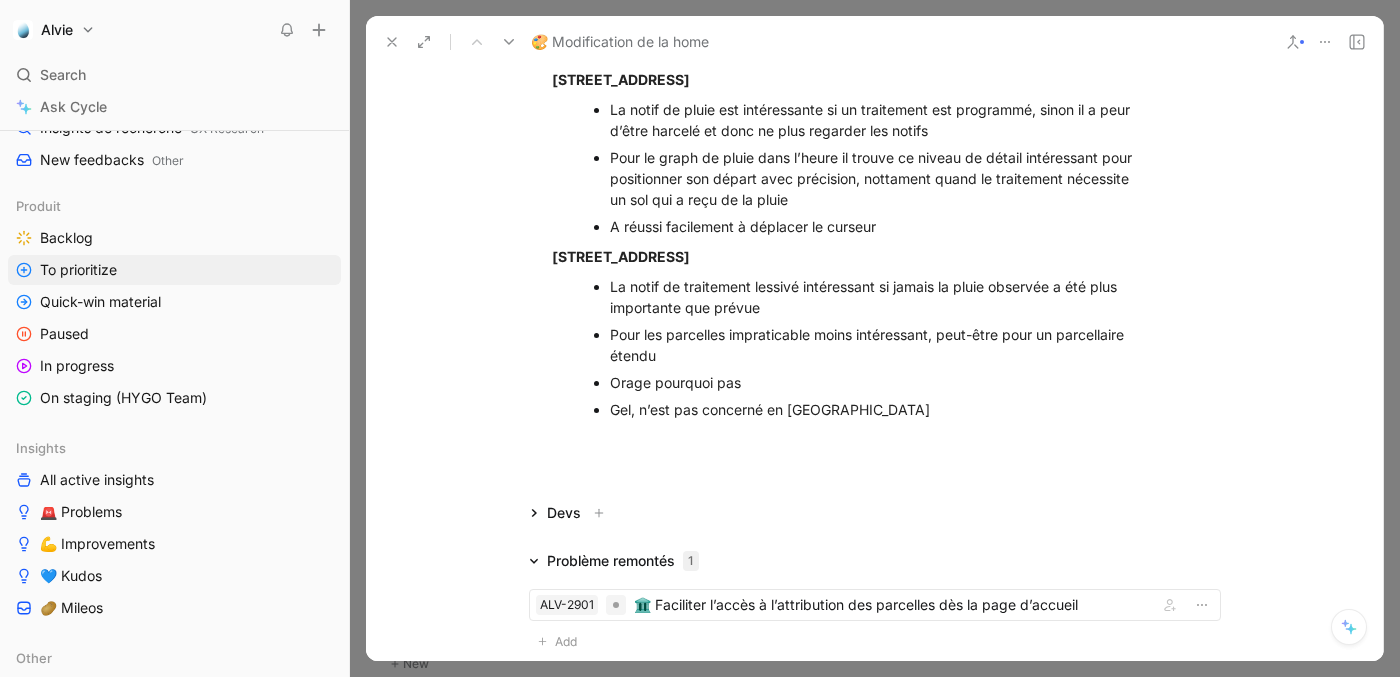 scroll, scrollTop: 4472, scrollLeft: 0, axis: vertical 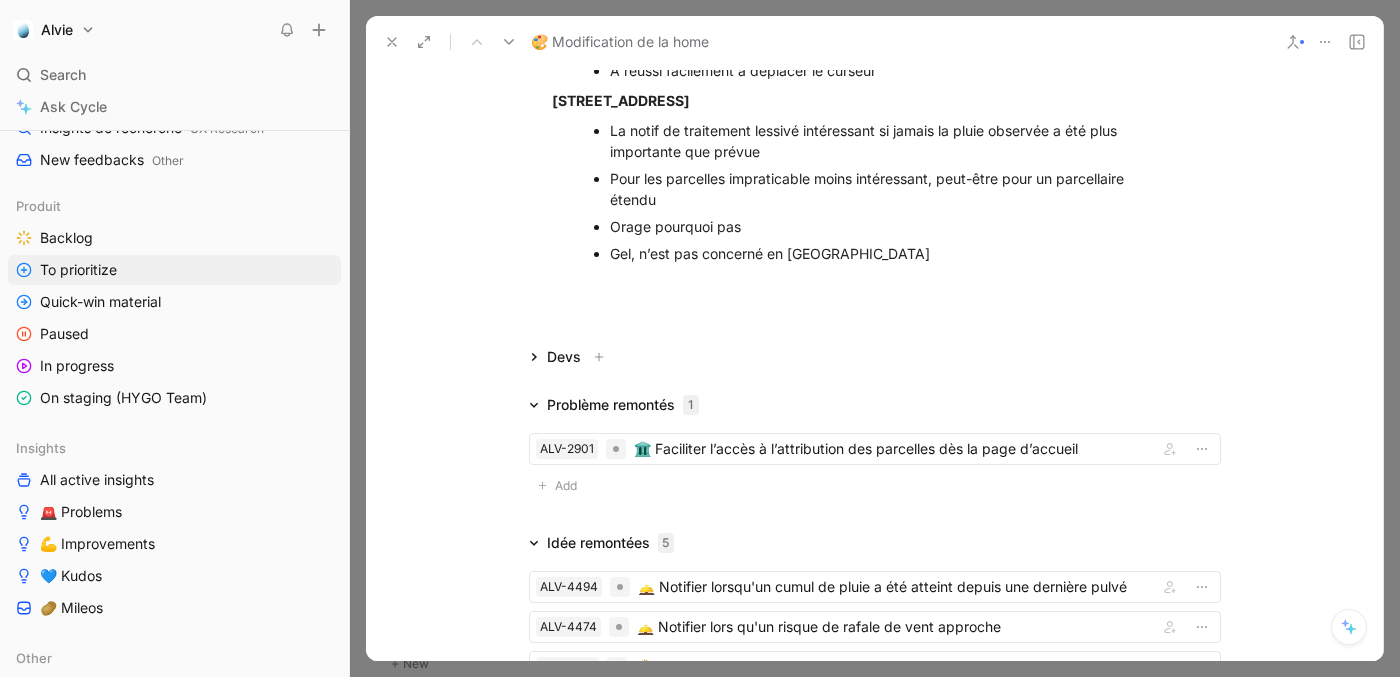 click on "Gel, n’est pas concerné en [GEOGRAPHIC_DATA]" at bounding box center (877, 253) 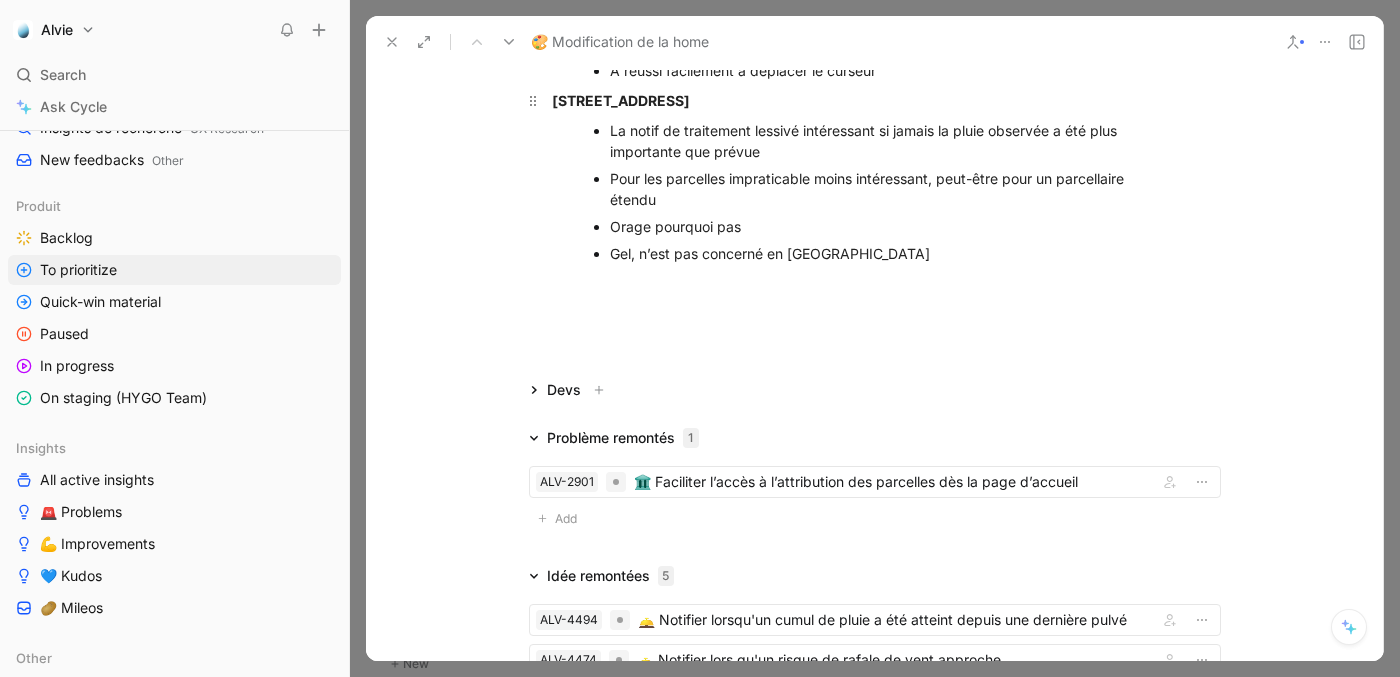 click on "[STREET_ADDRESS]" at bounding box center [621, 100] 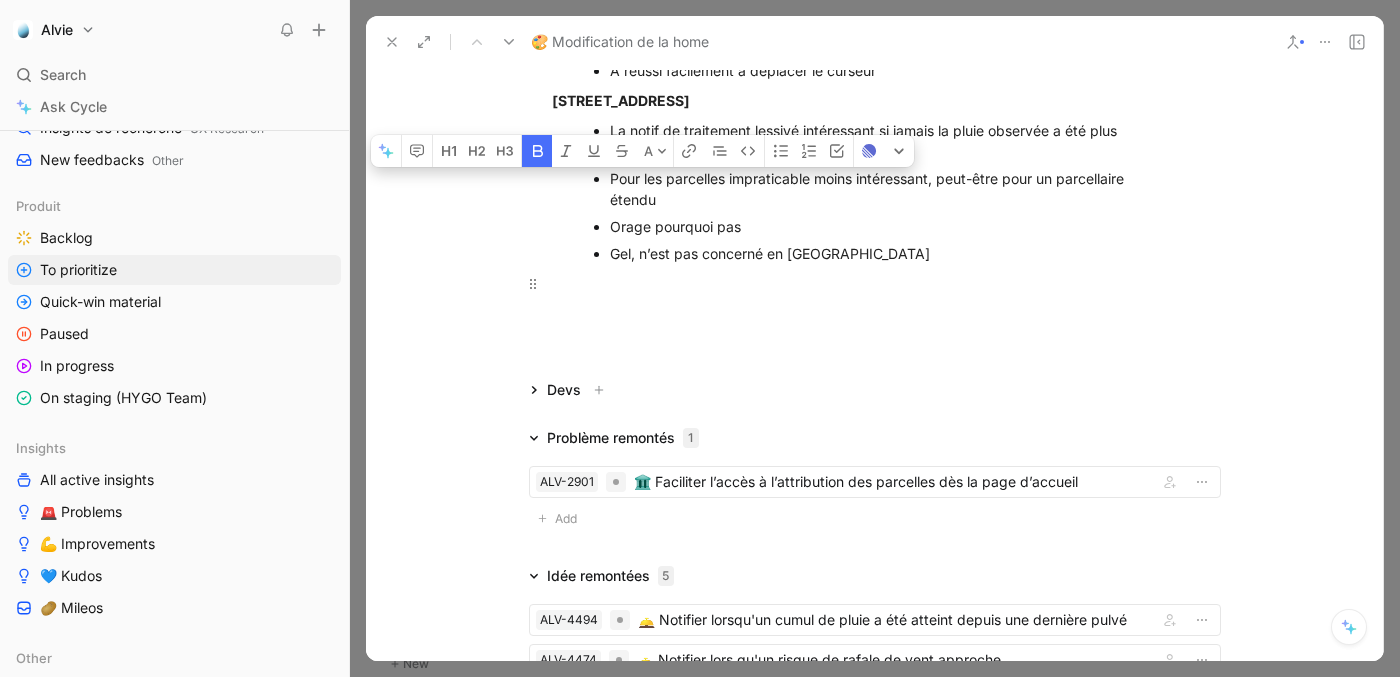 copy on "[STREET_ADDRESS]" 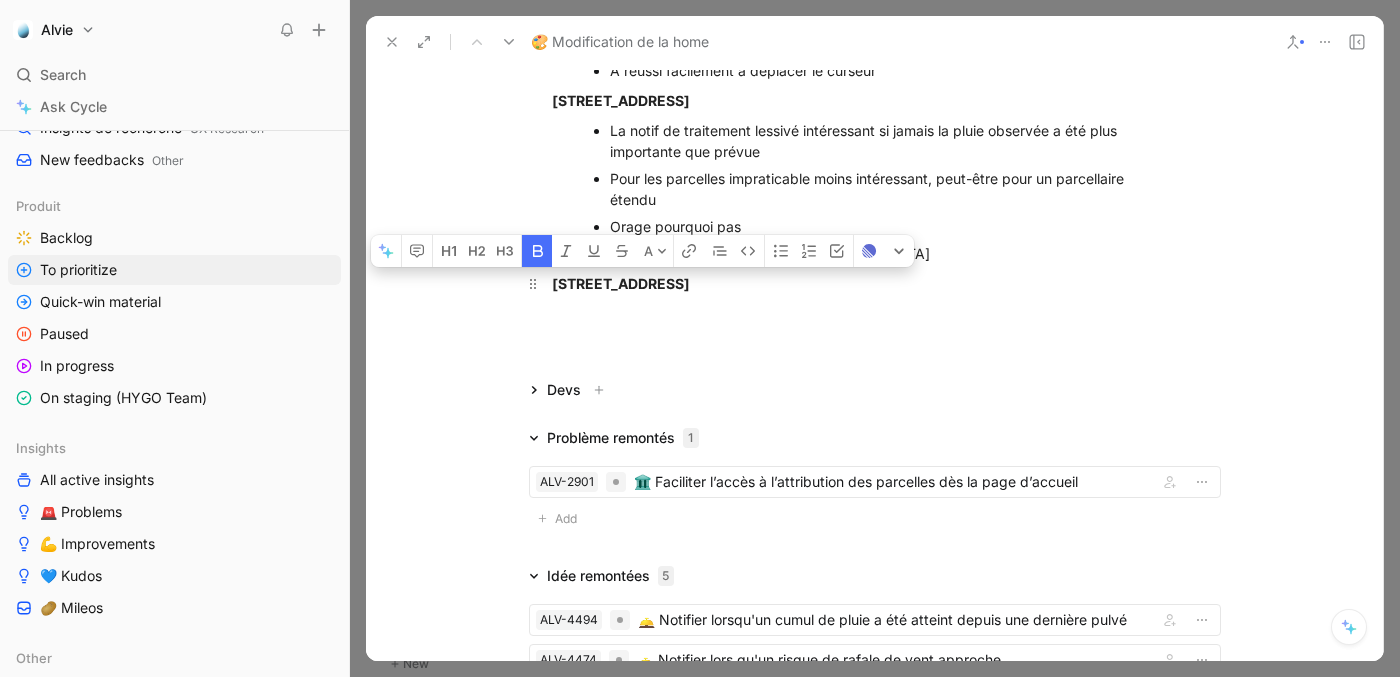 drag, startPoint x: 553, startPoint y: 302, endPoint x: 627, endPoint y: 302, distance: 74 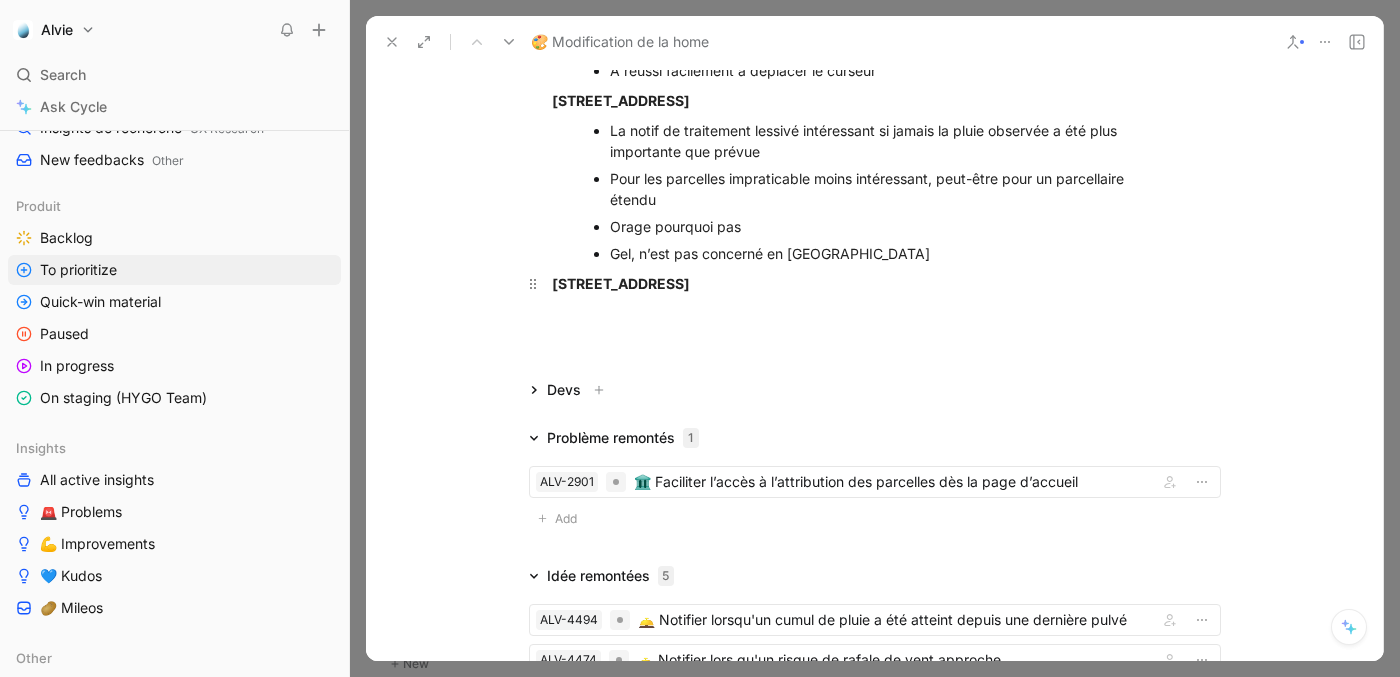 click on "[STREET_ADDRESS]" at bounding box center (621, 283) 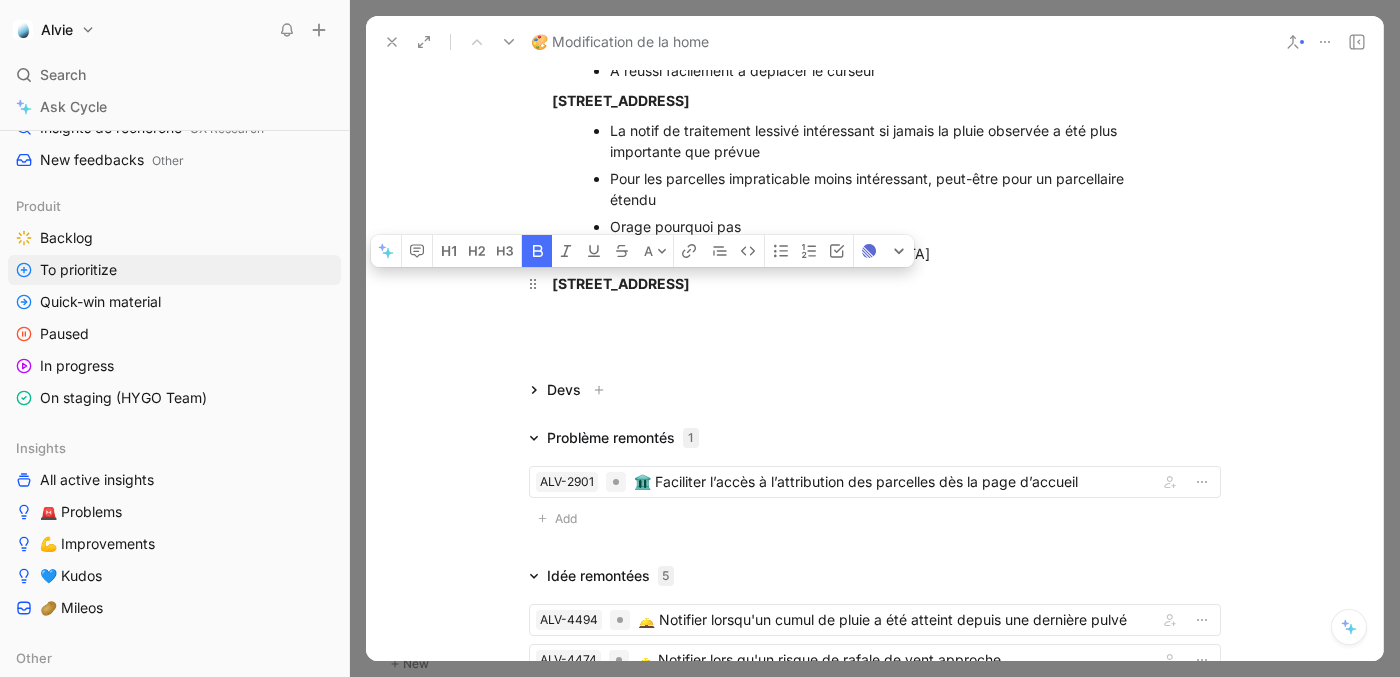 click on "[STREET_ADDRESS]" at bounding box center [621, 283] 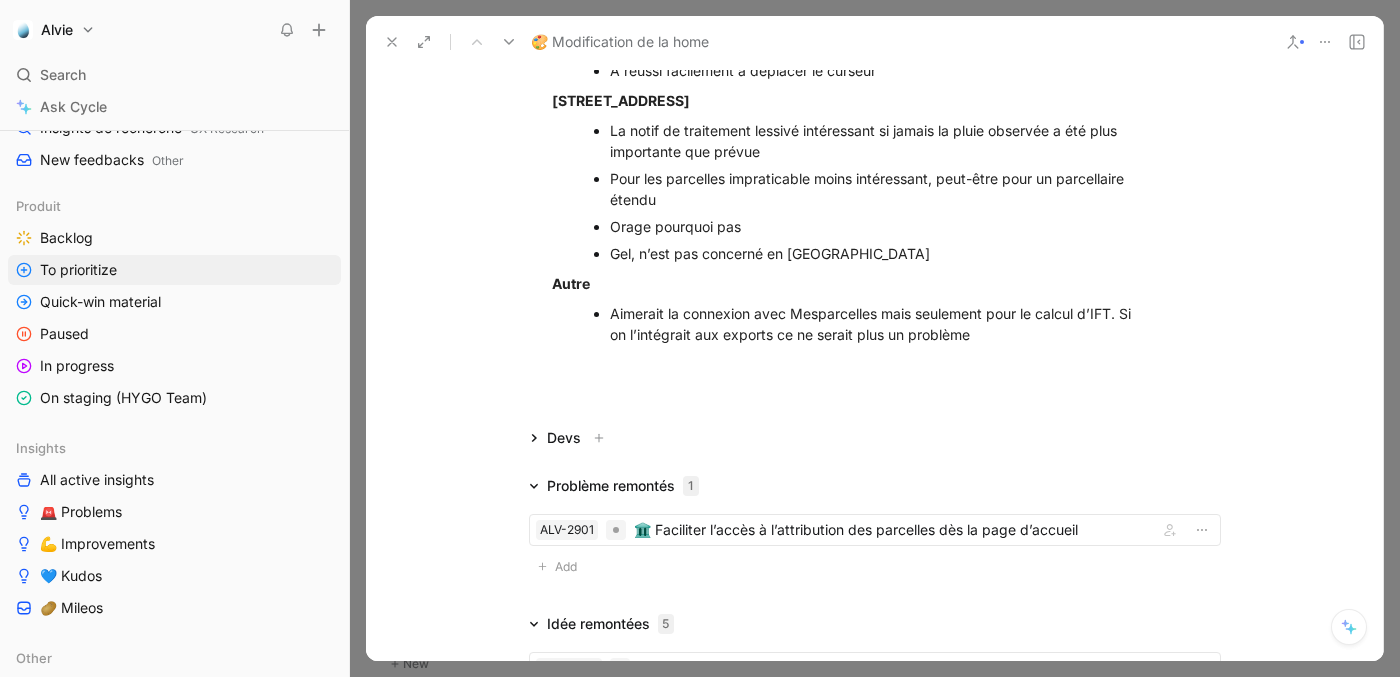 click on "Aimerait la connexion avec Mesparcelles mais seulement pour le calcul d’IFT. Si on l’intégrait aux exports ce ne serait plus un problème" at bounding box center (877, 324) 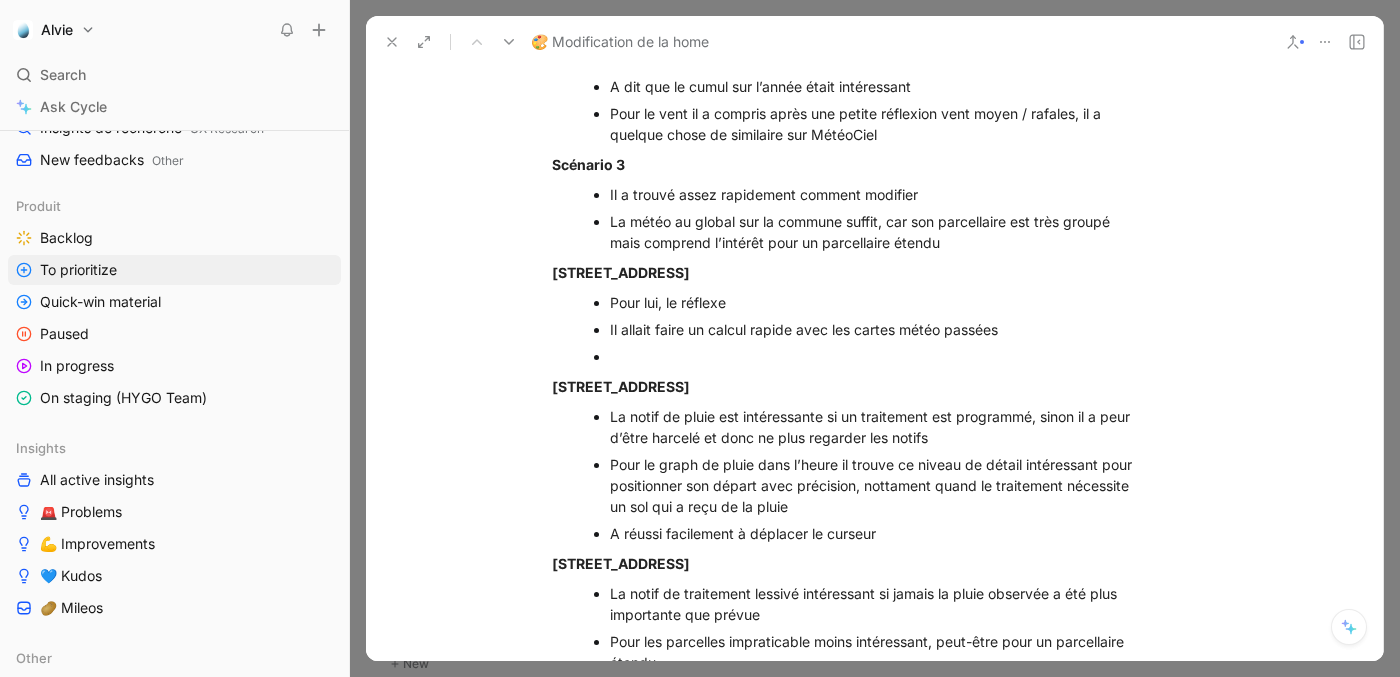 scroll, scrollTop: 3902, scrollLeft: 0, axis: vertical 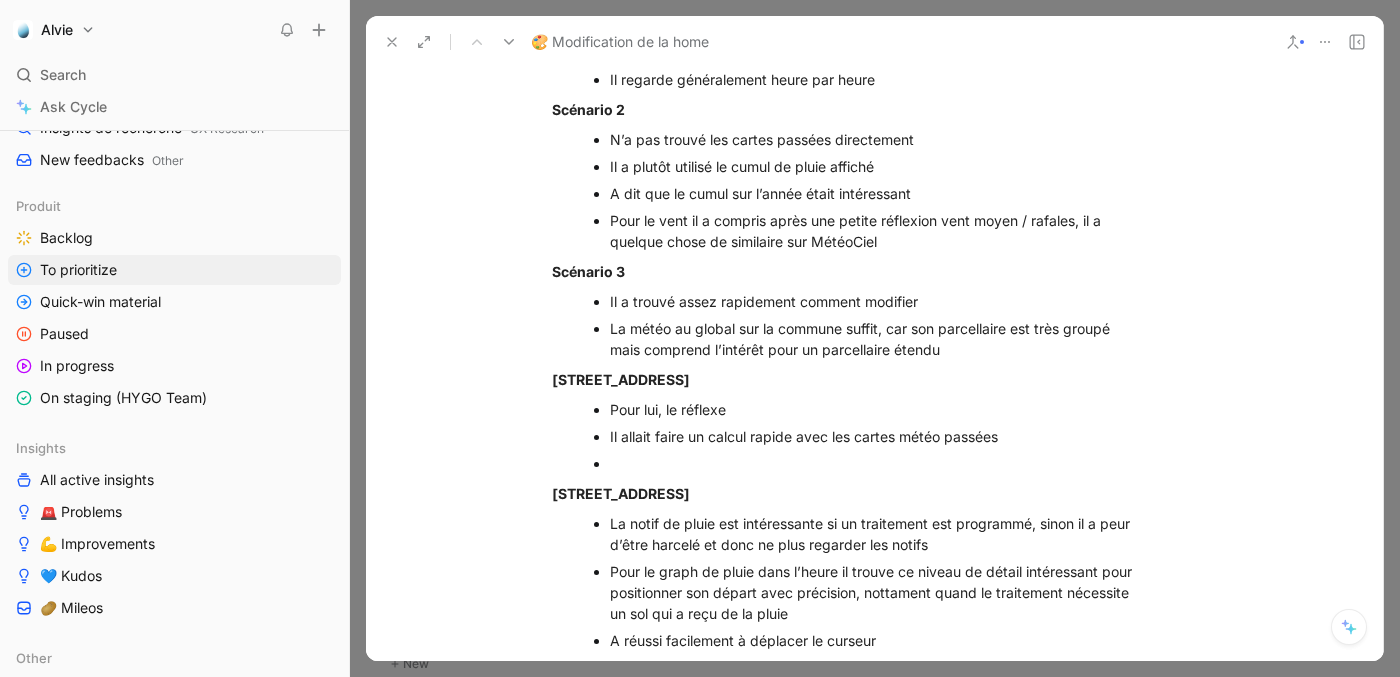 click on "Pour le vent il a compris après une petite réflexion vent moyen / rafales, il a quelque chose de similaire sur MétéoCiel" at bounding box center (877, 231) 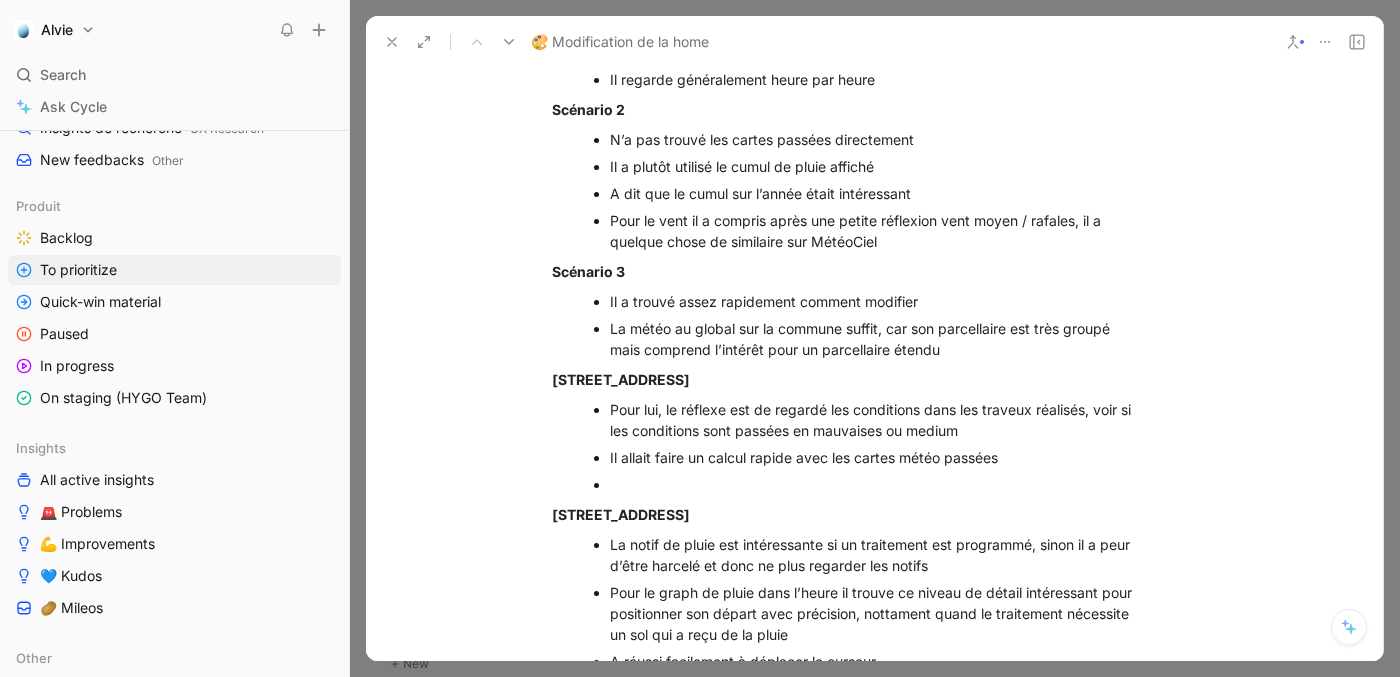 click at bounding box center [877, 484] 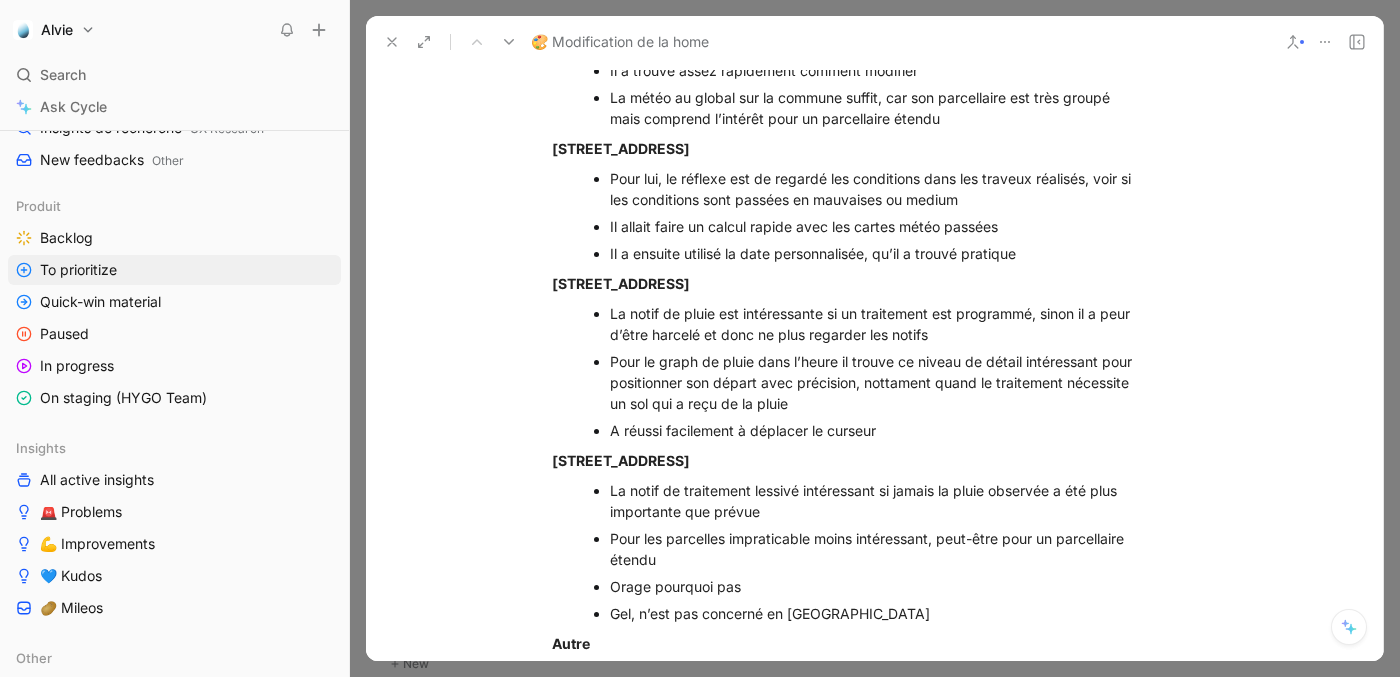 scroll, scrollTop: 4135, scrollLeft: 0, axis: vertical 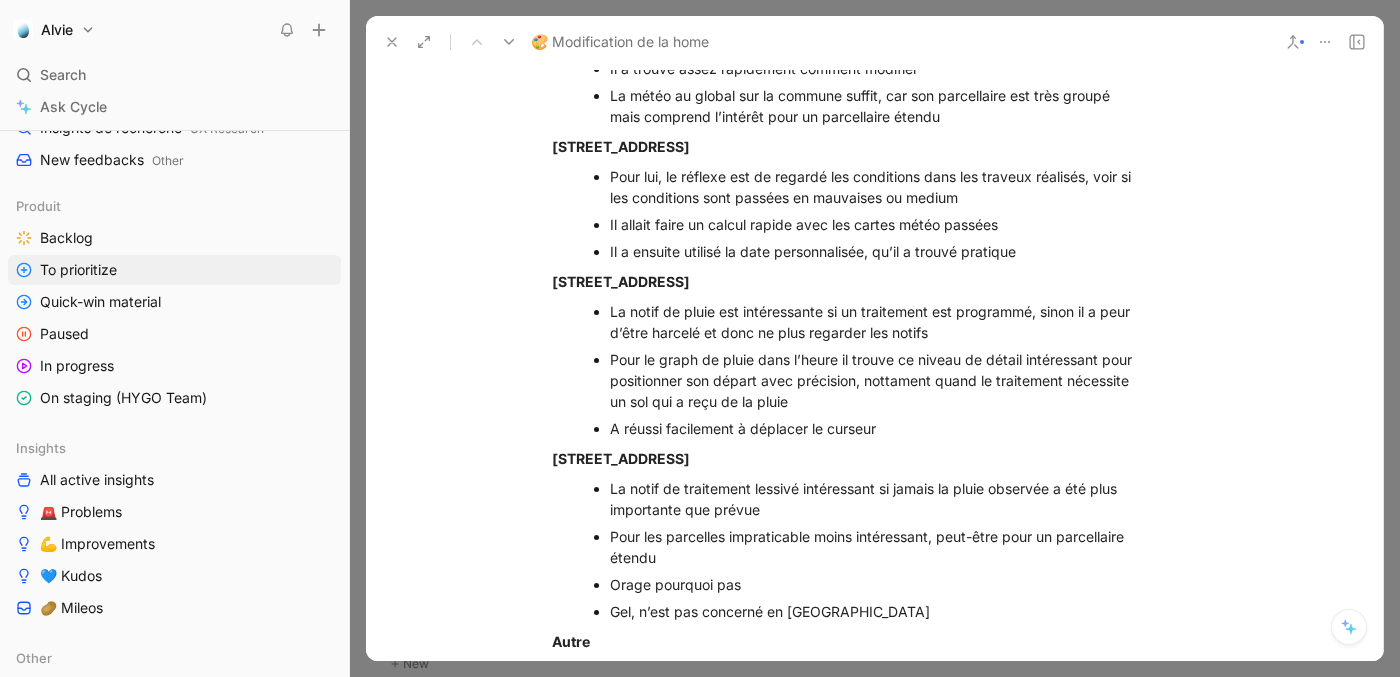 click on "La notif de pluie est intéressante si un traitement est programmé, sinon il a peur d’être harcelé et donc ne plus regarder les notifs" at bounding box center (877, 322) 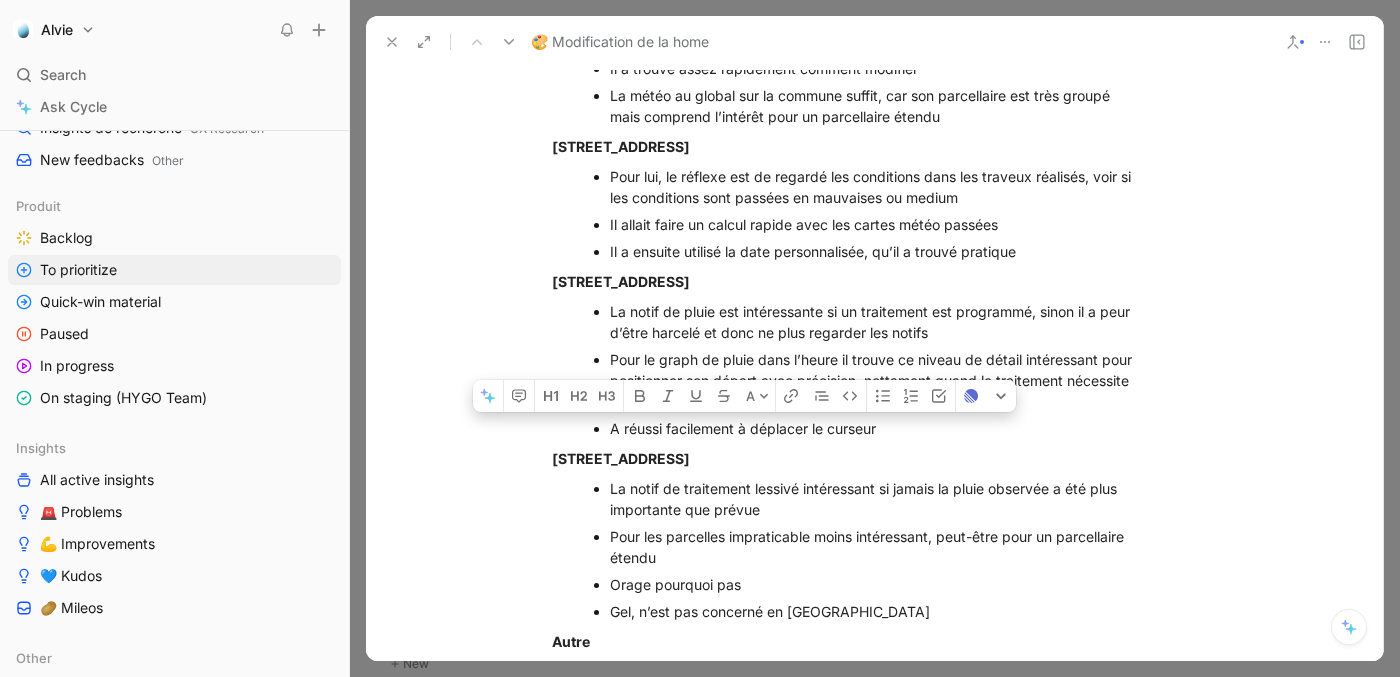 click on "A réussi facilement à déplacer le curseur" at bounding box center (877, 428) 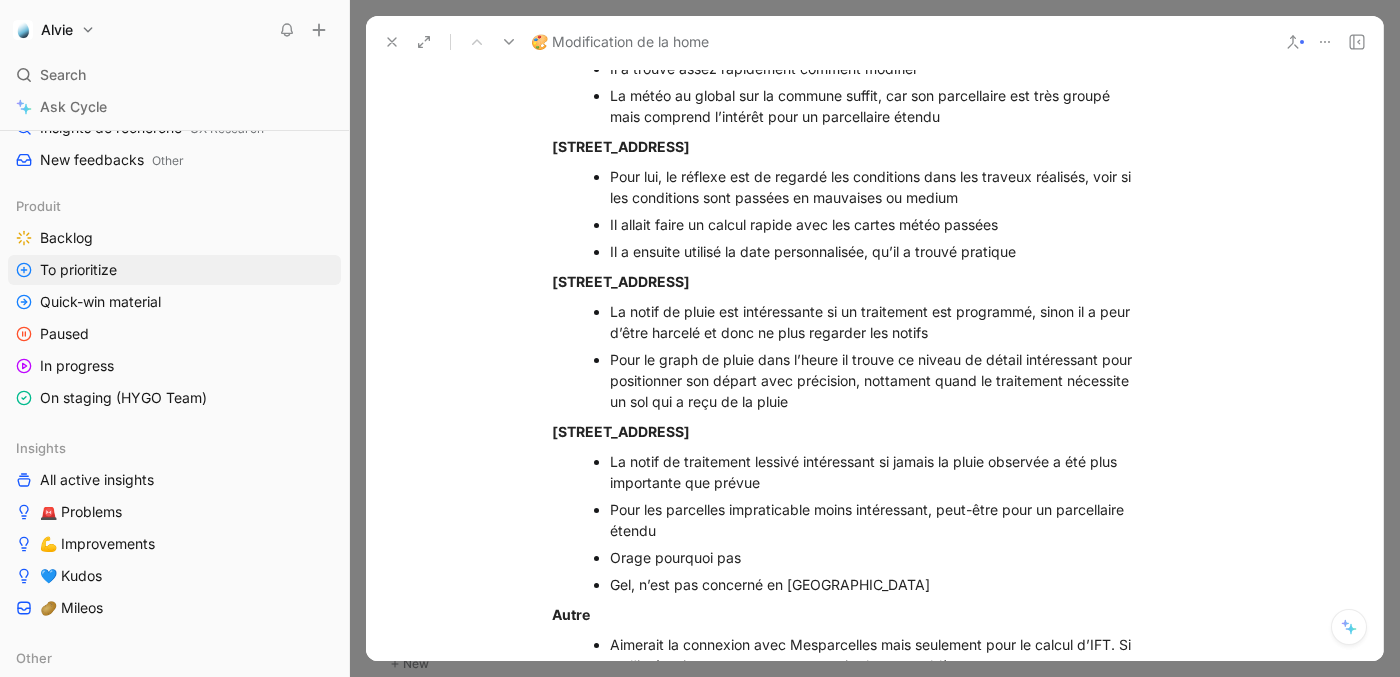 scroll, scrollTop: 4196, scrollLeft: 0, axis: vertical 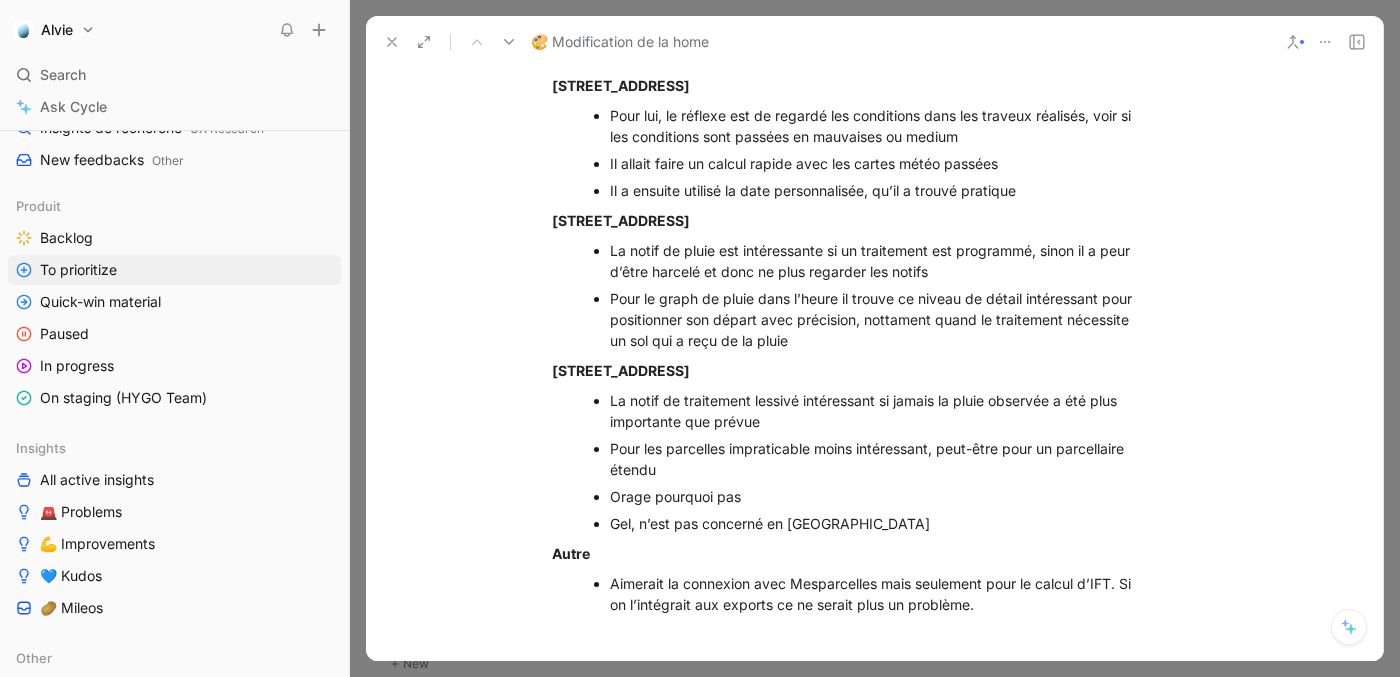 click on "Pour les parcelles impraticable moins intéressant, peut-être pour un parcellaire étendu" at bounding box center [877, 459] 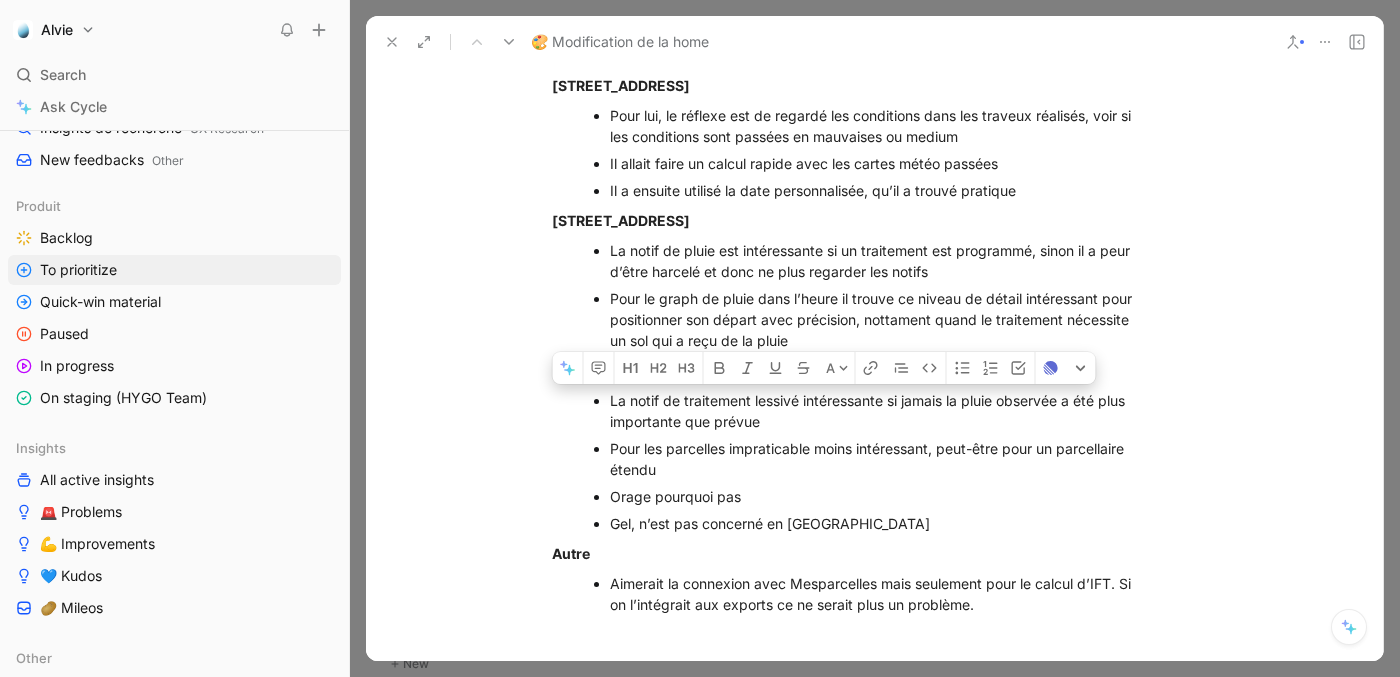 drag, startPoint x: 890, startPoint y: 417, endPoint x: 897, endPoint y: 434, distance: 18.384777 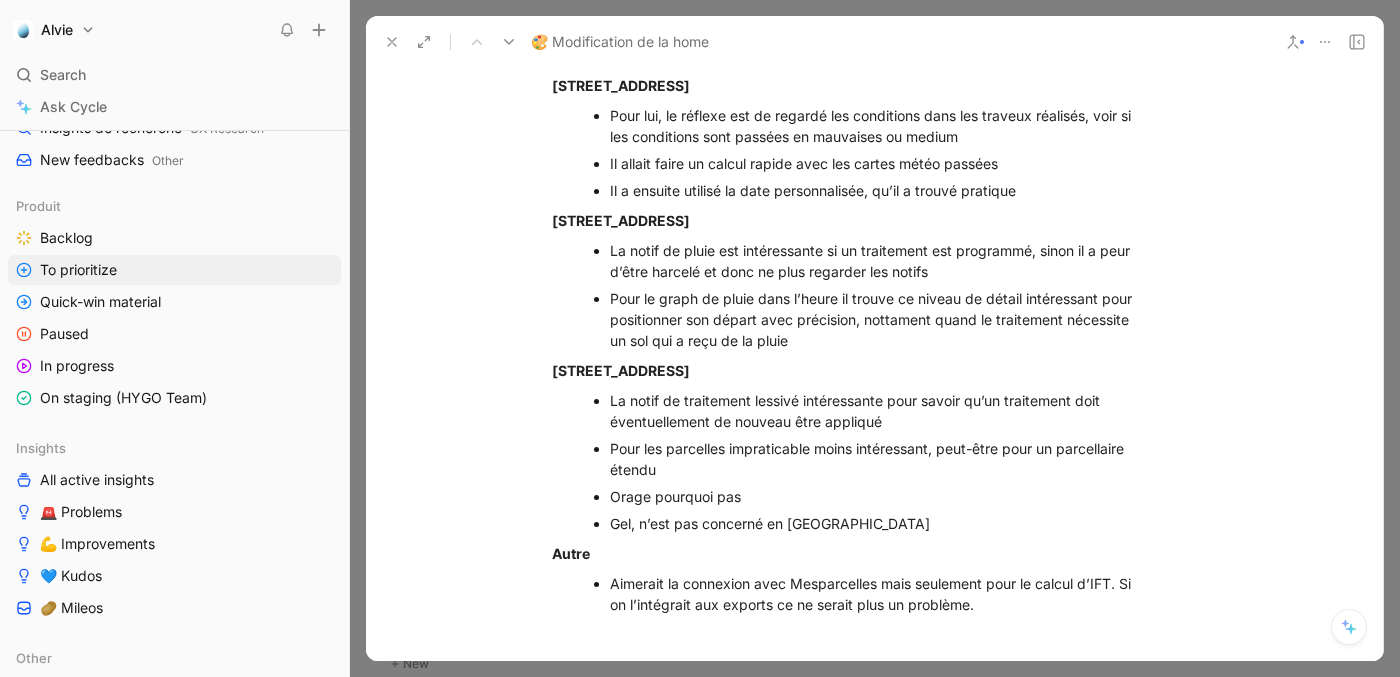 click on "Pour les parcelles impraticable moins intéressant, peut-être pour un parcellaire étendu" at bounding box center (877, 459) 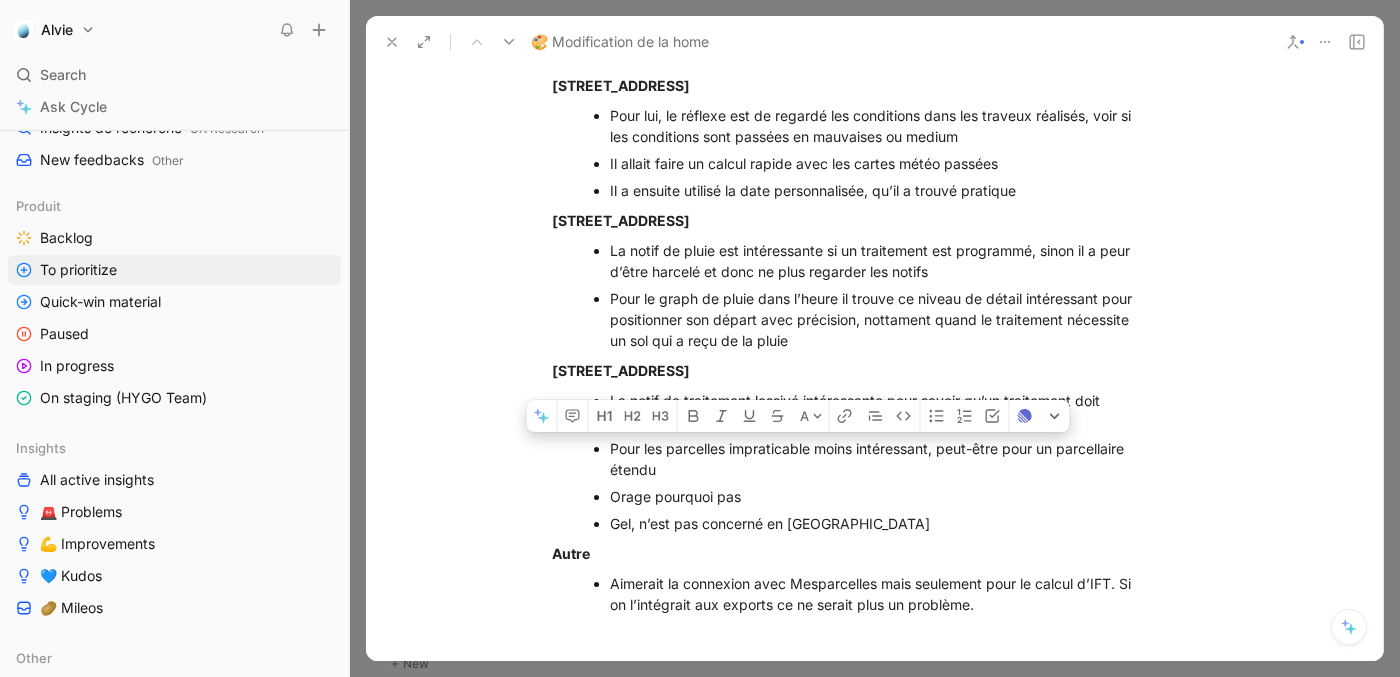 drag, startPoint x: 940, startPoint y: 466, endPoint x: 945, endPoint y: 478, distance: 13 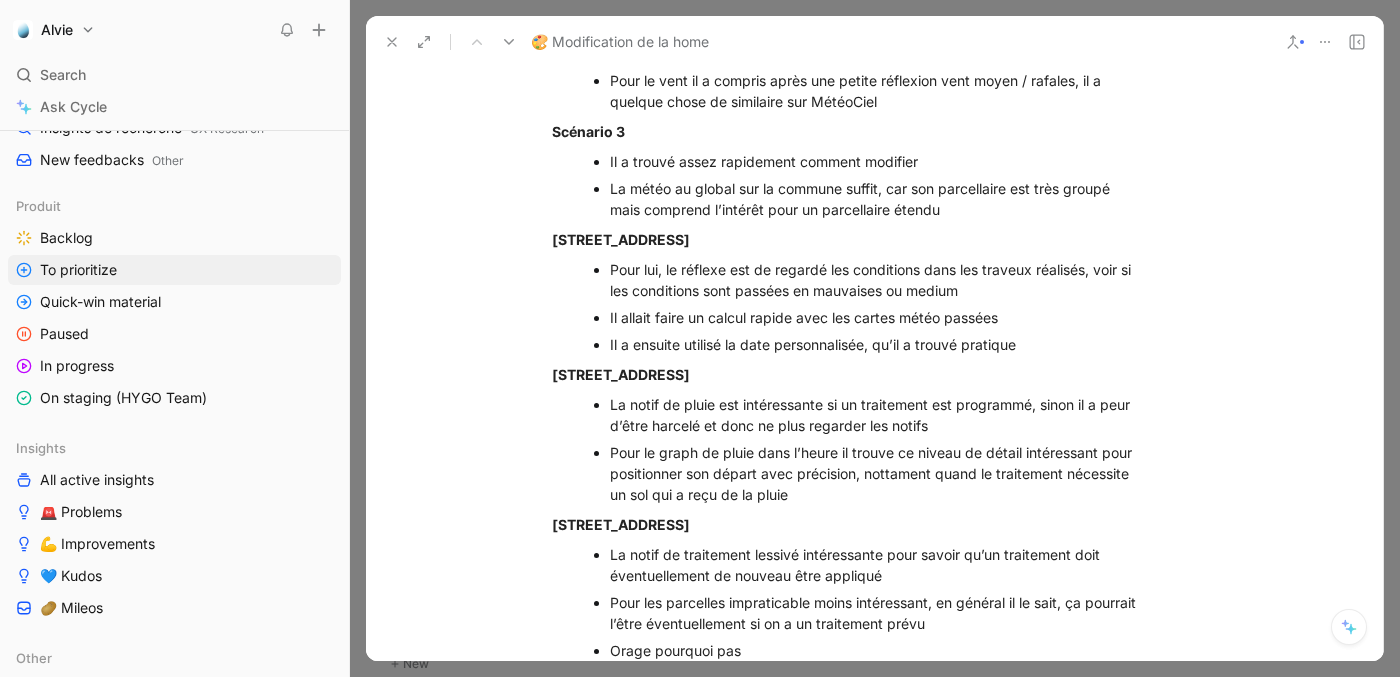 scroll, scrollTop: 3984, scrollLeft: 0, axis: vertical 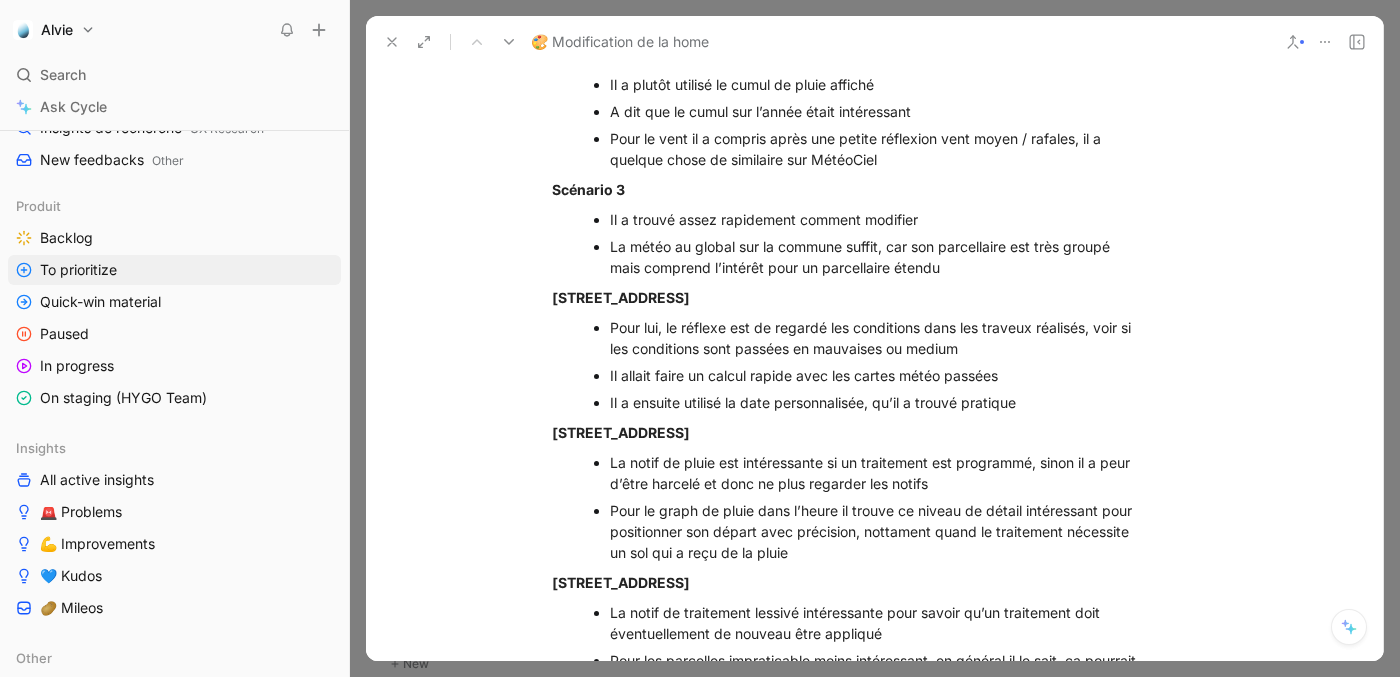 click on "La météo au global sur la commune suffit, car son parcellaire est très groupé mais comprend l’intérêt pour un parcellaire étendu" at bounding box center (877, 257) 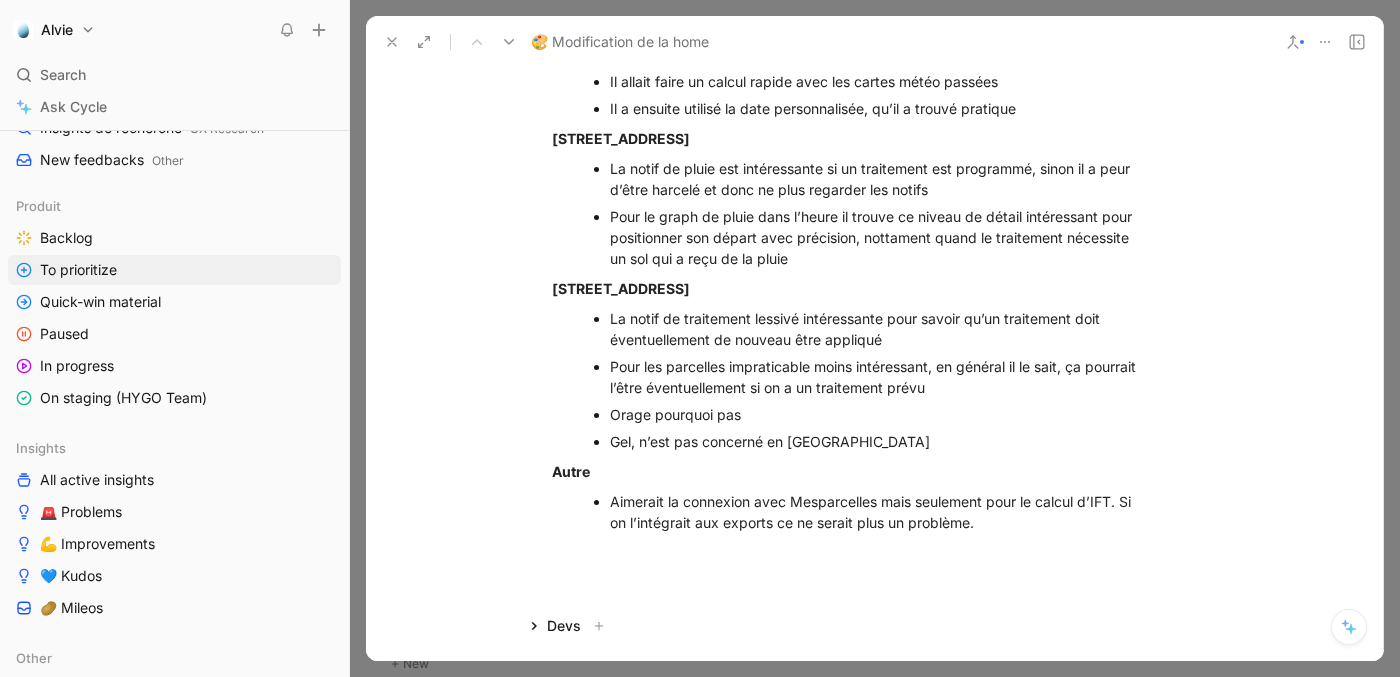 scroll, scrollTop: 4273, scrollLeft: 0, axis: vertical 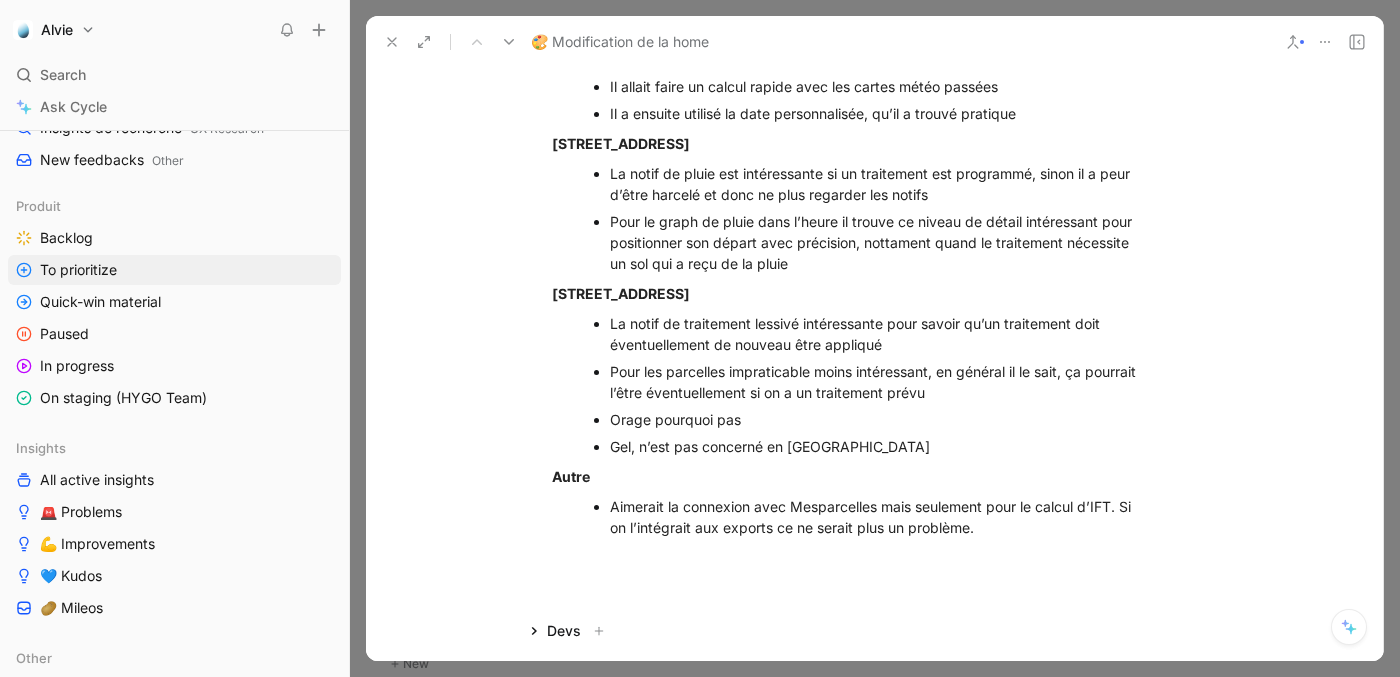 click on "La notif de traitement lessivé intéressante pour savoir qu’un traitement doit éventuellement de nouveau être appliqué" at bounding box center (877, 334) 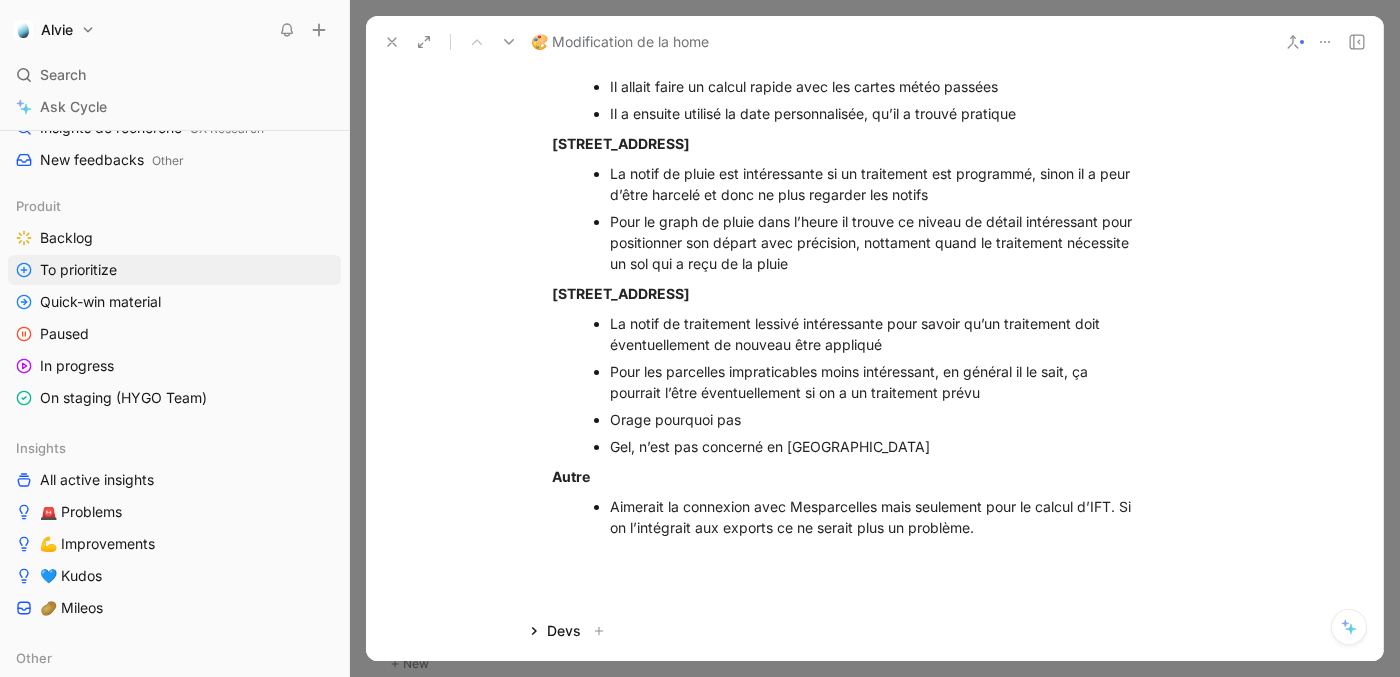 click on "Orage pourquoi pas" at bounding box center (877, 419) 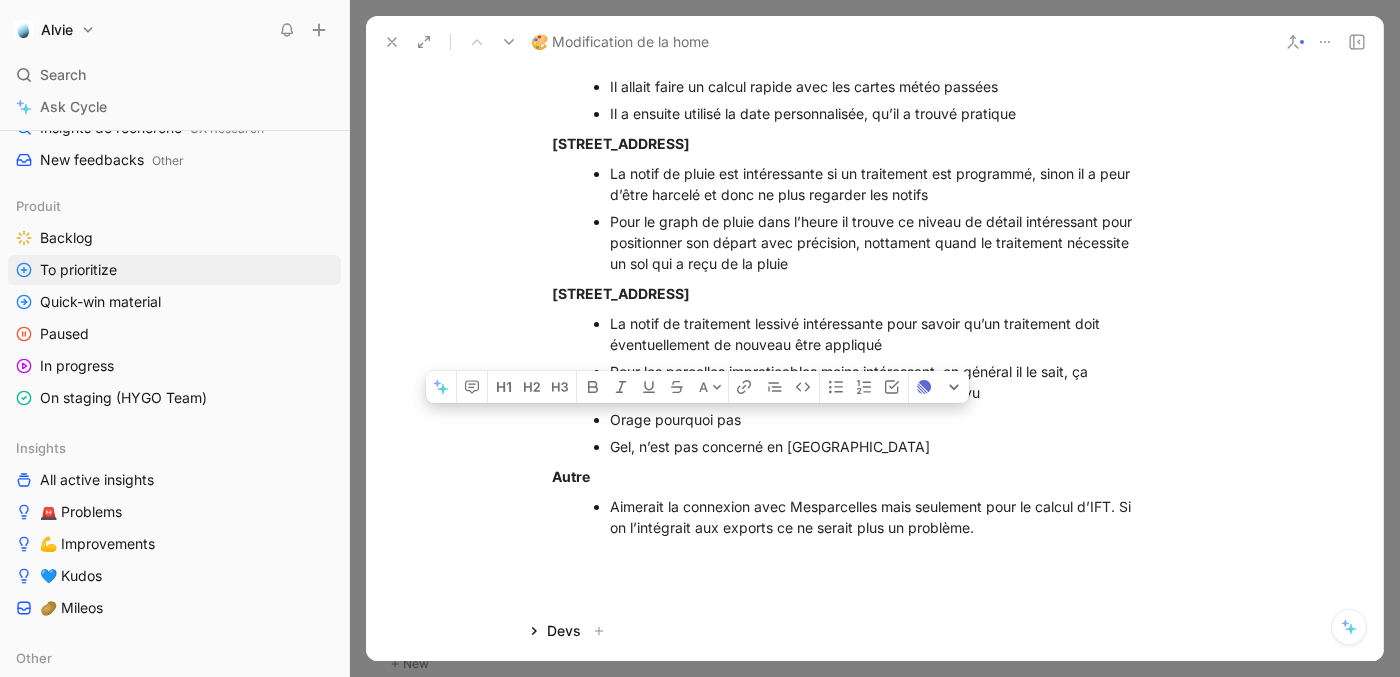 drag, startPoint x: 653, startPoint y: 440, endPoint x: 755, endPoint y: 439, distance: 102.0049 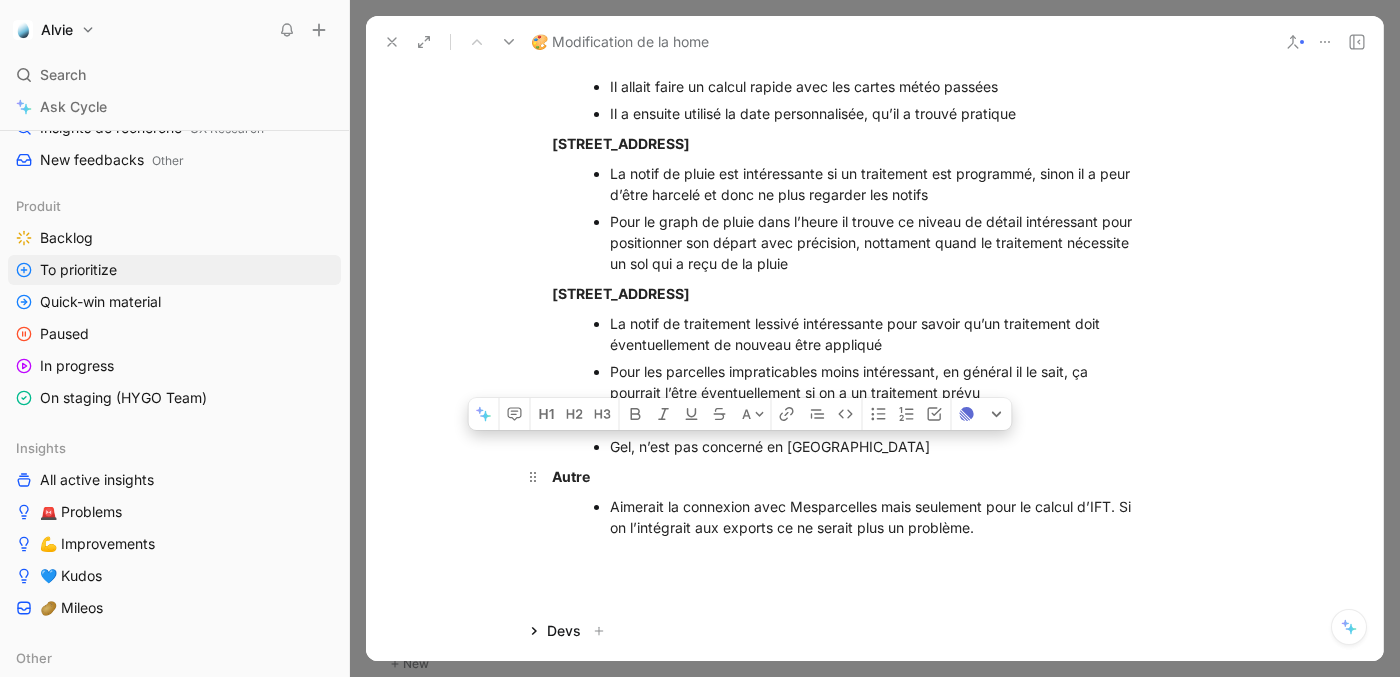 drag, startPoint x: 632, startPoint y: 469, endPoint x: 837, endPoint y: 477, distance: 205.15604 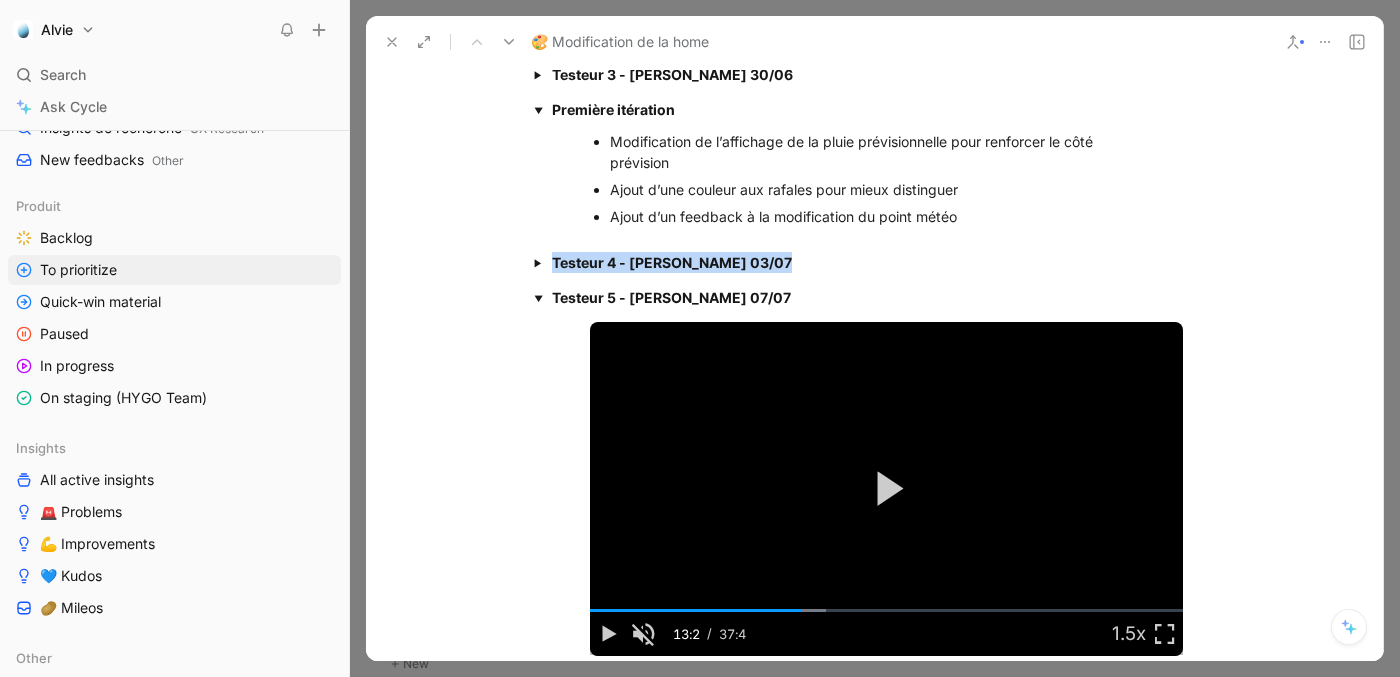 scroll, scrollTop: 2979, scrollLeft: 0, axis: vertical 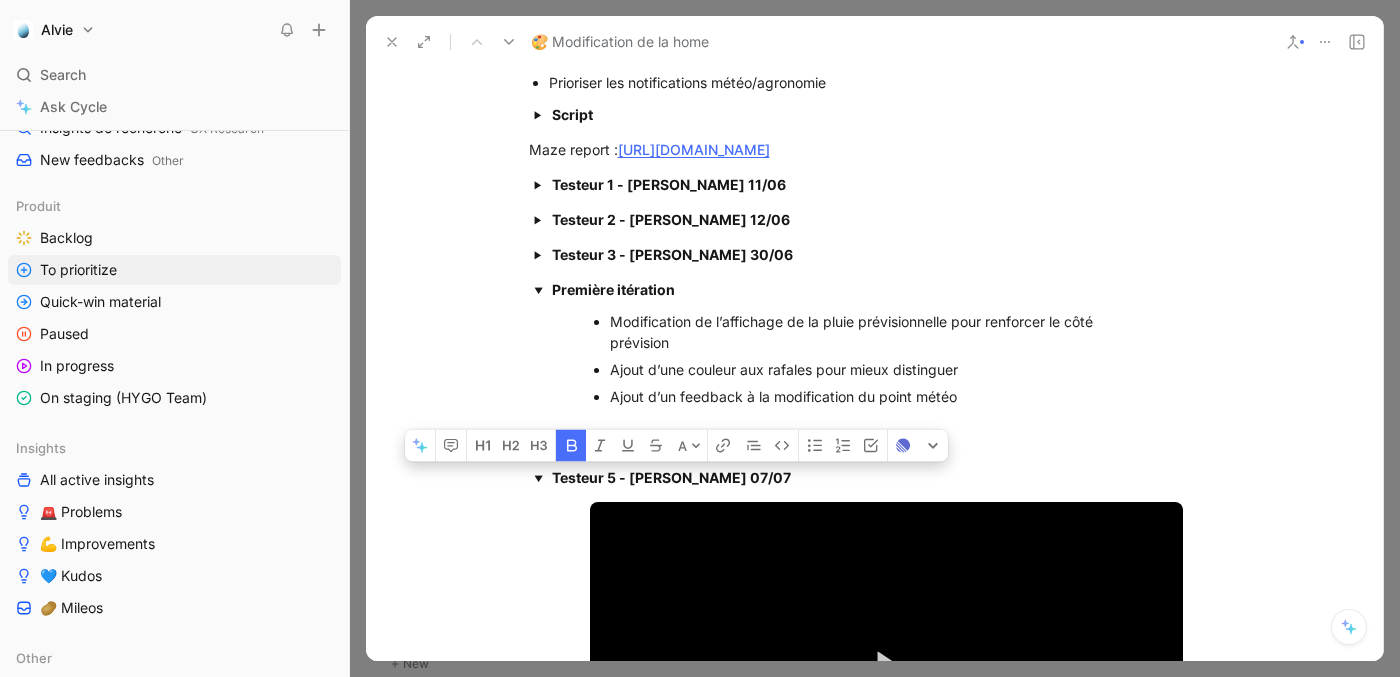 drag, startPoint x: 631, startPoint y: 494, endPoint x: 722, endPoint y: 498, distance: 91.08787 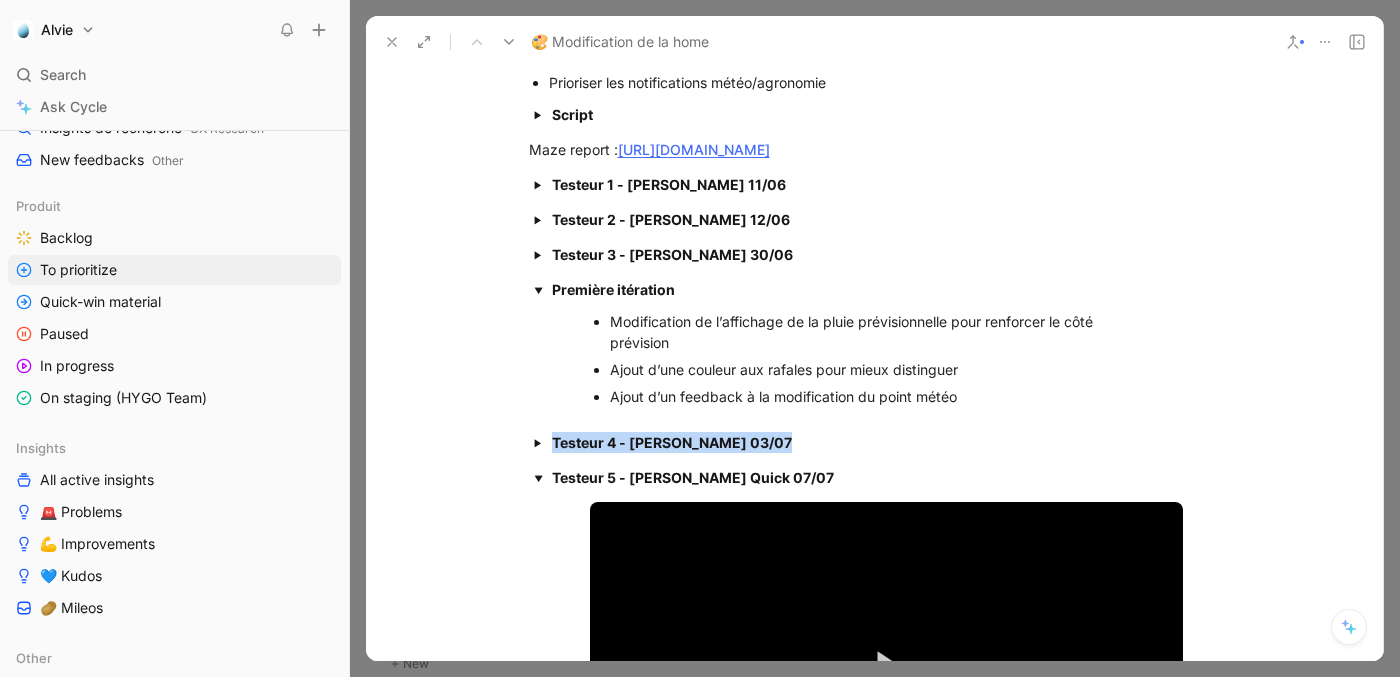 click on "Testeur 5 - [PERSON_NAME] Quick 07/07" at bounding box center (886, 477) 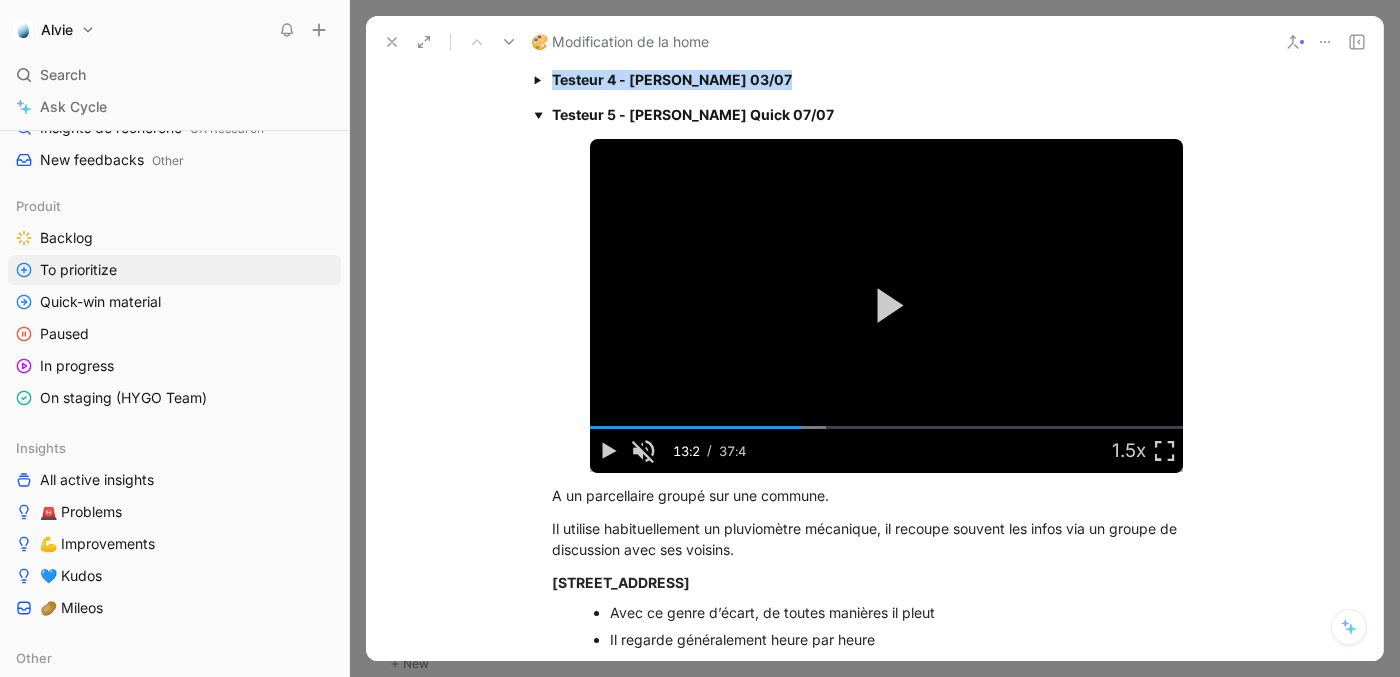 scroll, scrollTop: 3346, scrollLeft: 0, axis: vertical 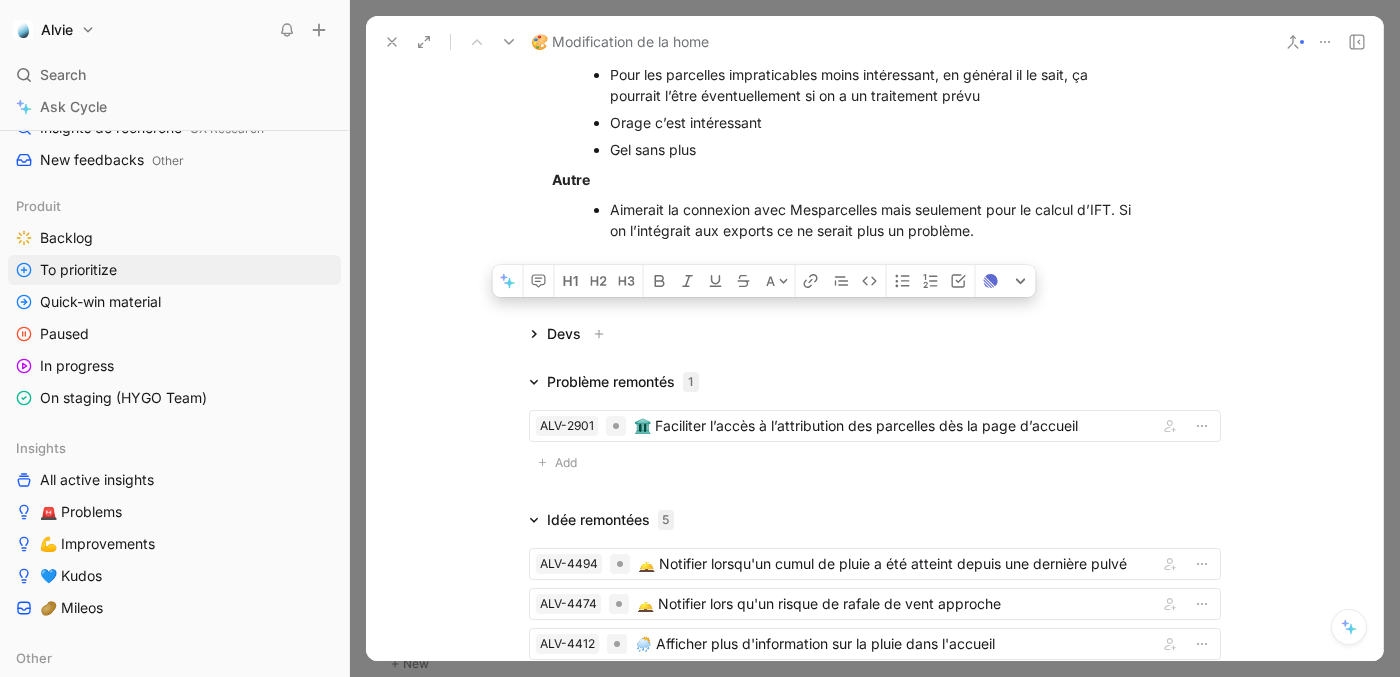 drag, startPoint x: 547, startPoint y: 288, endPoint x: 984, endPoint y: 301, distance: 437.19333 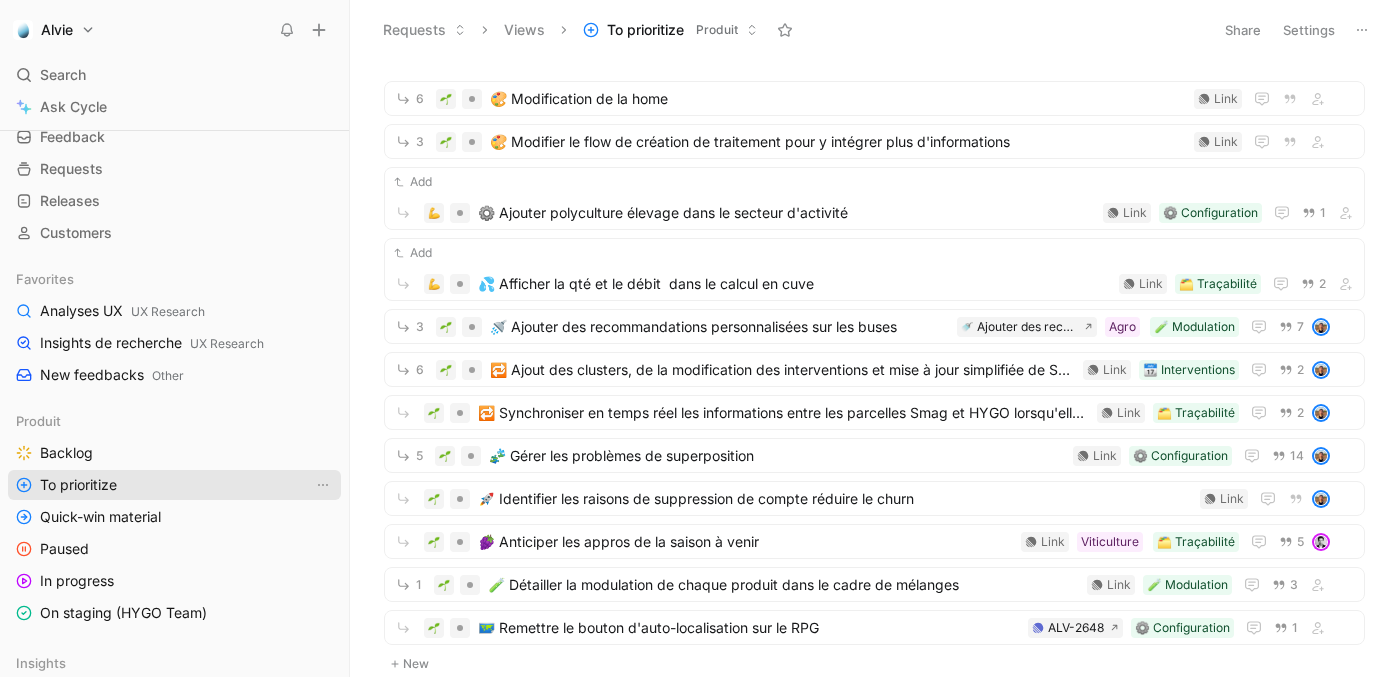 scroll, scrollTop: 0, scrollLeft: 0, axis: both 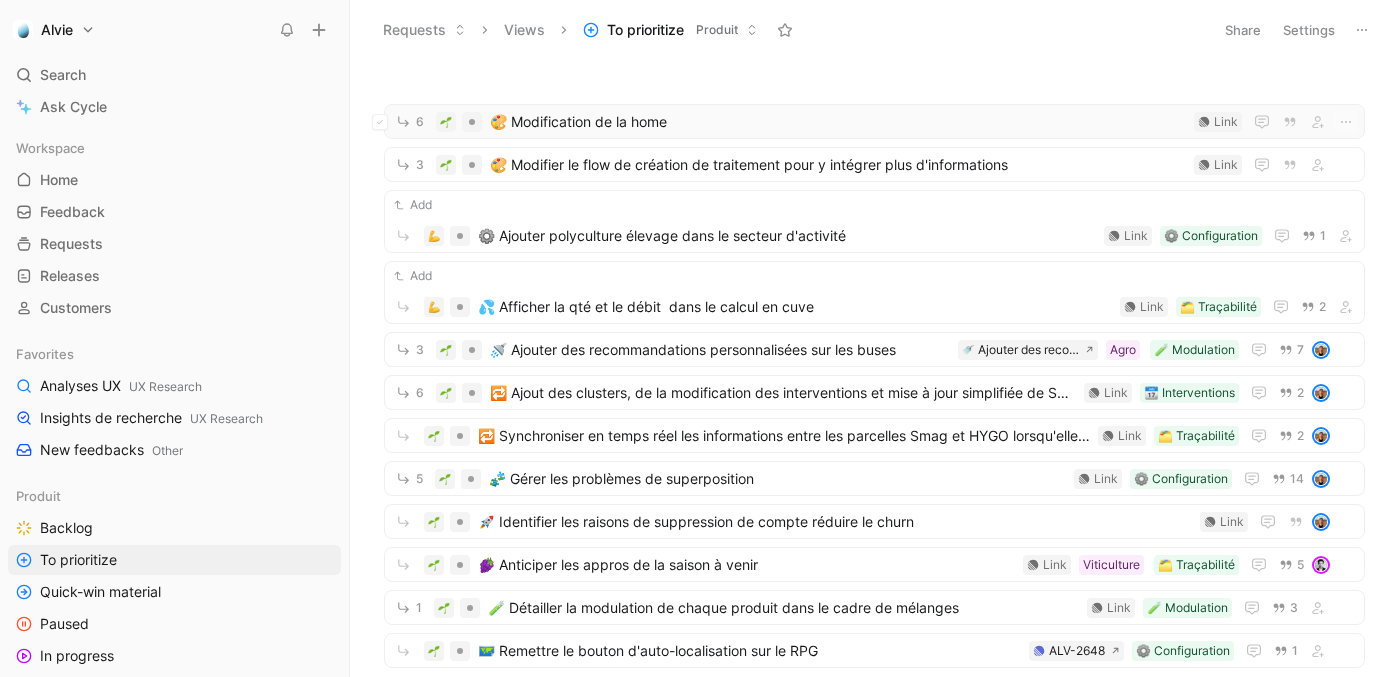click on "🎨 Modification de la home" at bounding box center [838, 122] 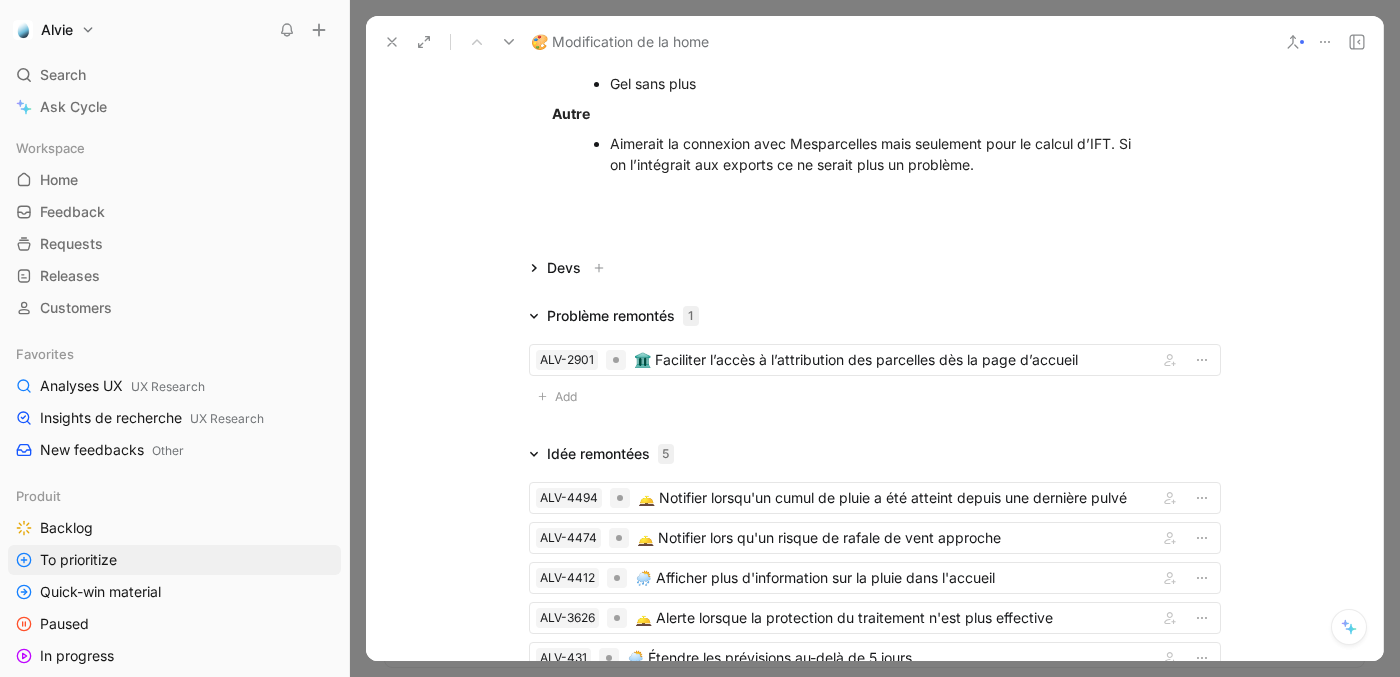 scroll, scrollTop: 4425, scrollLeft: 0, axis: vertical 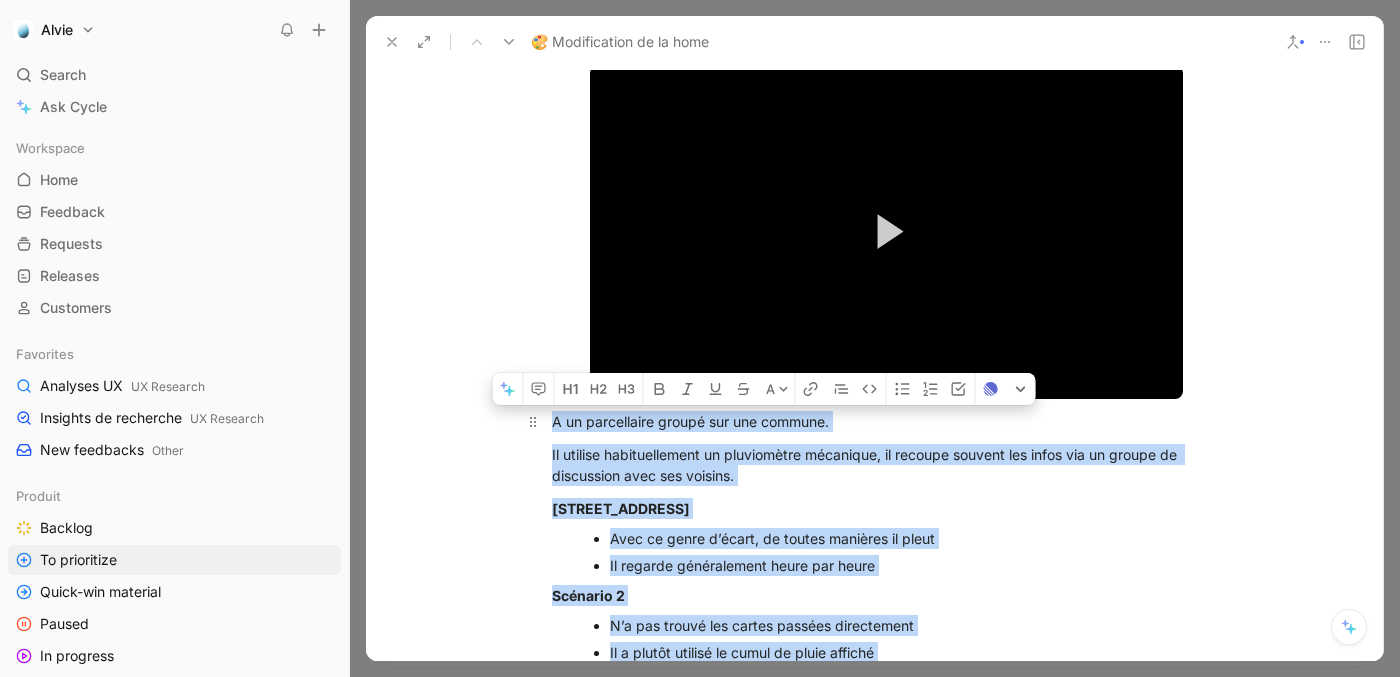 drag, startPoint x: 1028, startPoint y: 399, endPoint x: 550, endPoint y: 442, distance: 479.9302 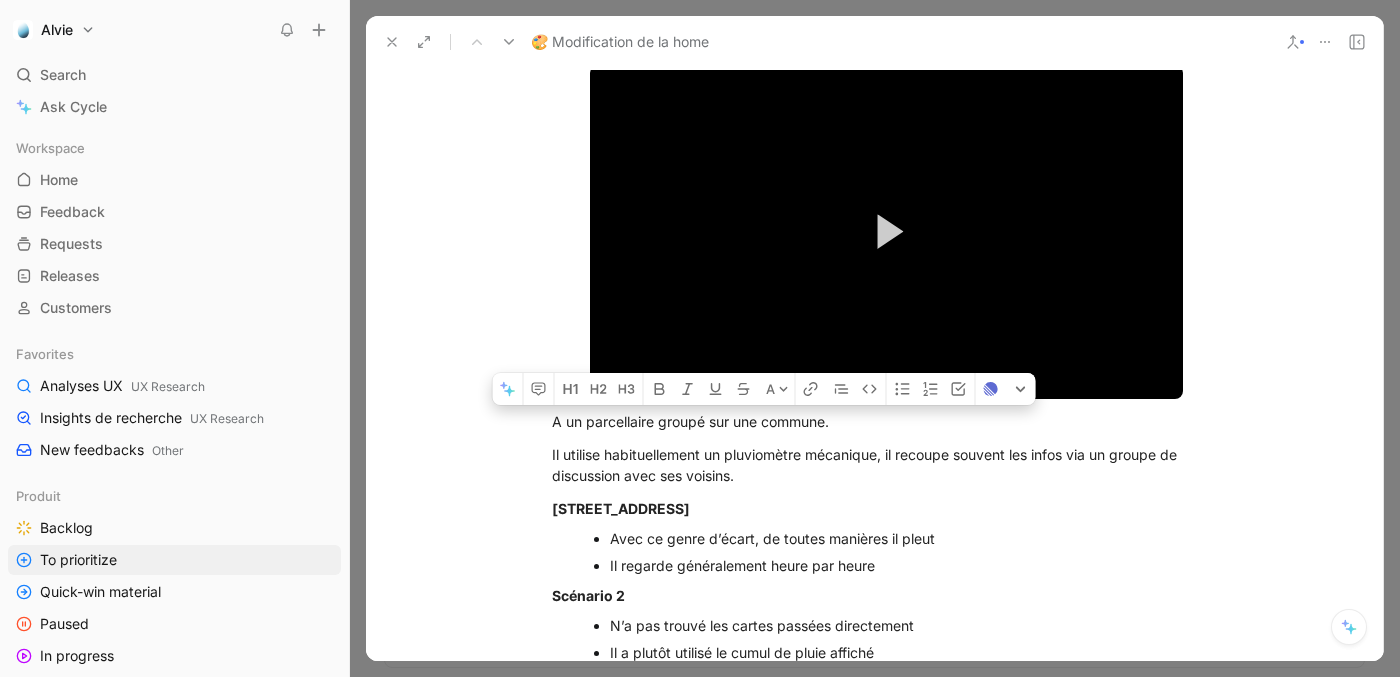 click on "🎯  Objectif produit Améliorer la  rétention sur les premiers jours  d’utilisation et  renfocer la confiance  dans notre outil en rendant plus visibles, utiles et pertinentes les données météo agricoles dès l’écran d’accueil. Permettre aussi d’ améliorer la conversion  en ajoutant une dimension premium sur la pluie. 👩‍🌾  Contexte utilisateur Les agriculteurs utilisent plusieurs applications météo en parallèle pour prendre leurs décisions. Lorsqu’ils découvrent HYGO, ils  testent d’abord la fiabilité des données météo . Si elles leur semblent cohérentes, cela  renforce leur confiance  dans les recommandations de traitement proposées par l’app. Mais comme  nous ne maîtrisons pas les prévisions  météo brutes (issues d’un fournisseur externe),  notre marge de différenciation réside dans l’affichage  : ce que nous choisissons de mettre en avant et comment nous le présentons. 💬  Retours utilisateurs clés Plusieurs verbatims soulignent une attente autour de" at bounding box center (874, -744) 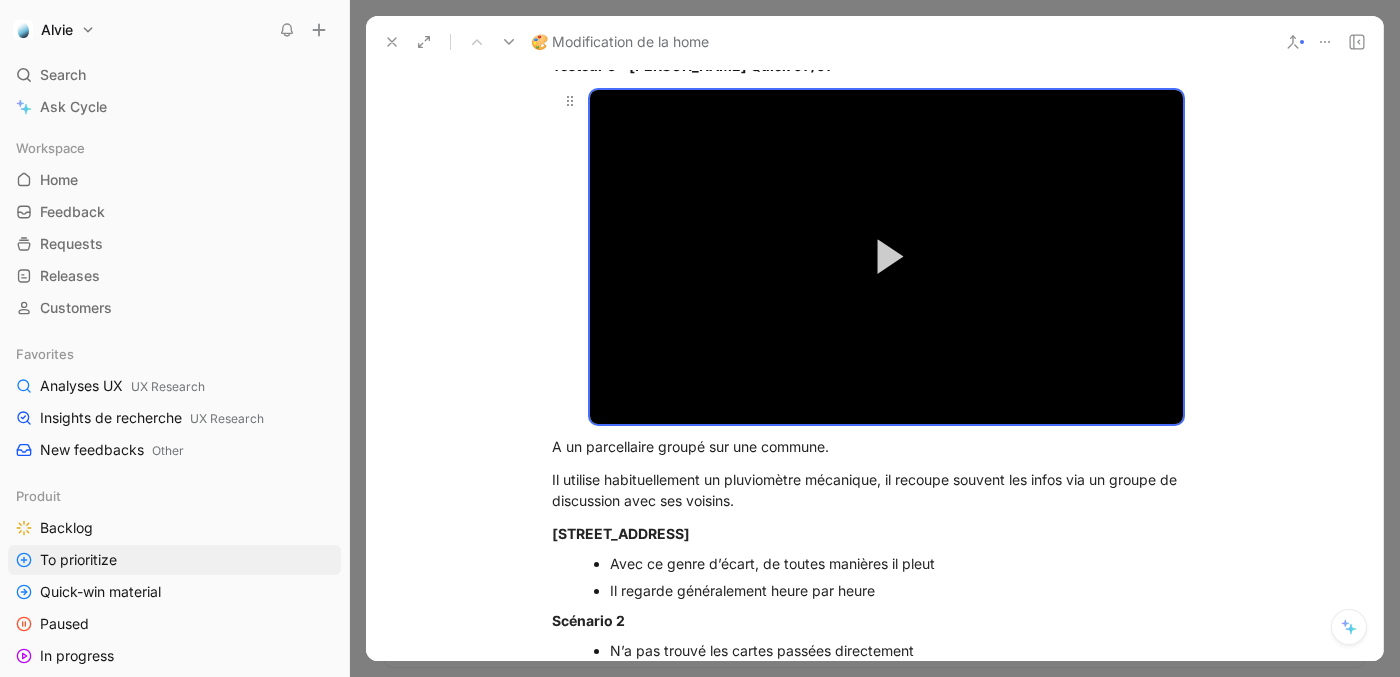 scroll, scrollTop: 3482, scrollLeft: 0, axis: vertical 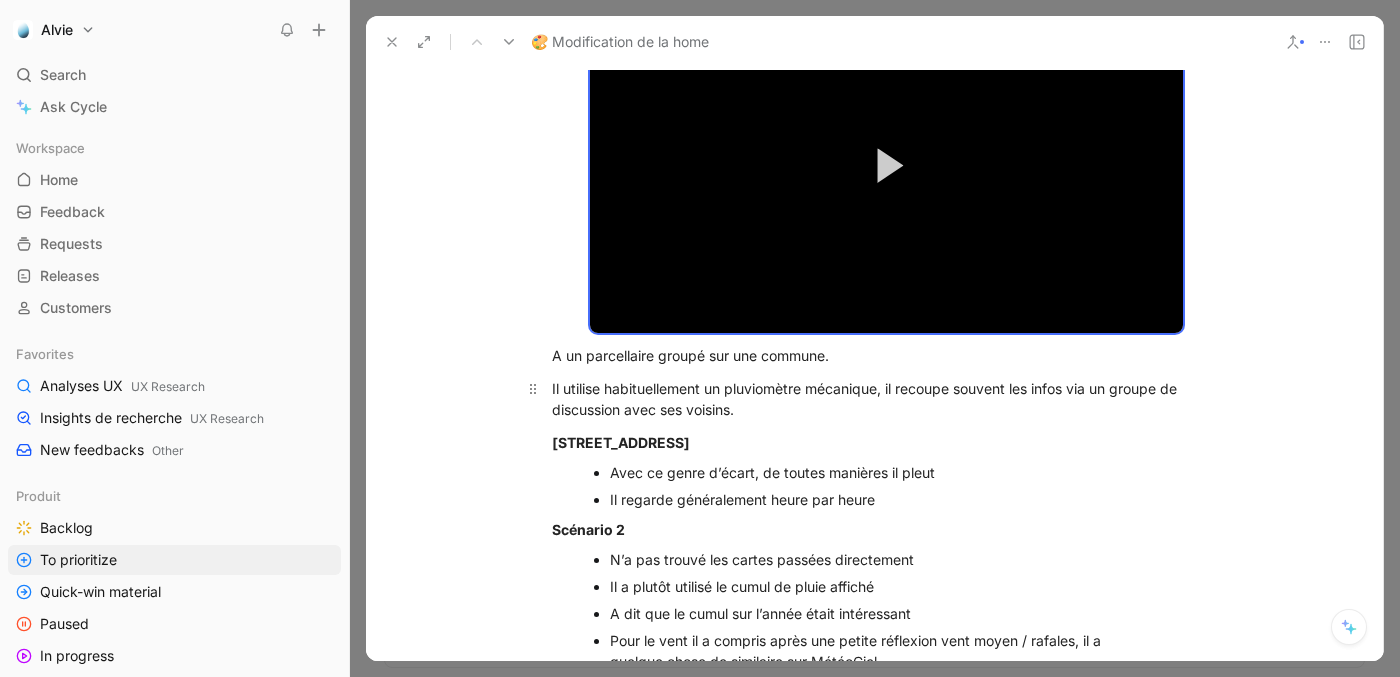 click on "Il utilise habituellement un pluviomètre mécanique, il recoupe souvent les infos via un groupe de discussion avec ses voisins." at bounding box center [848, 399] 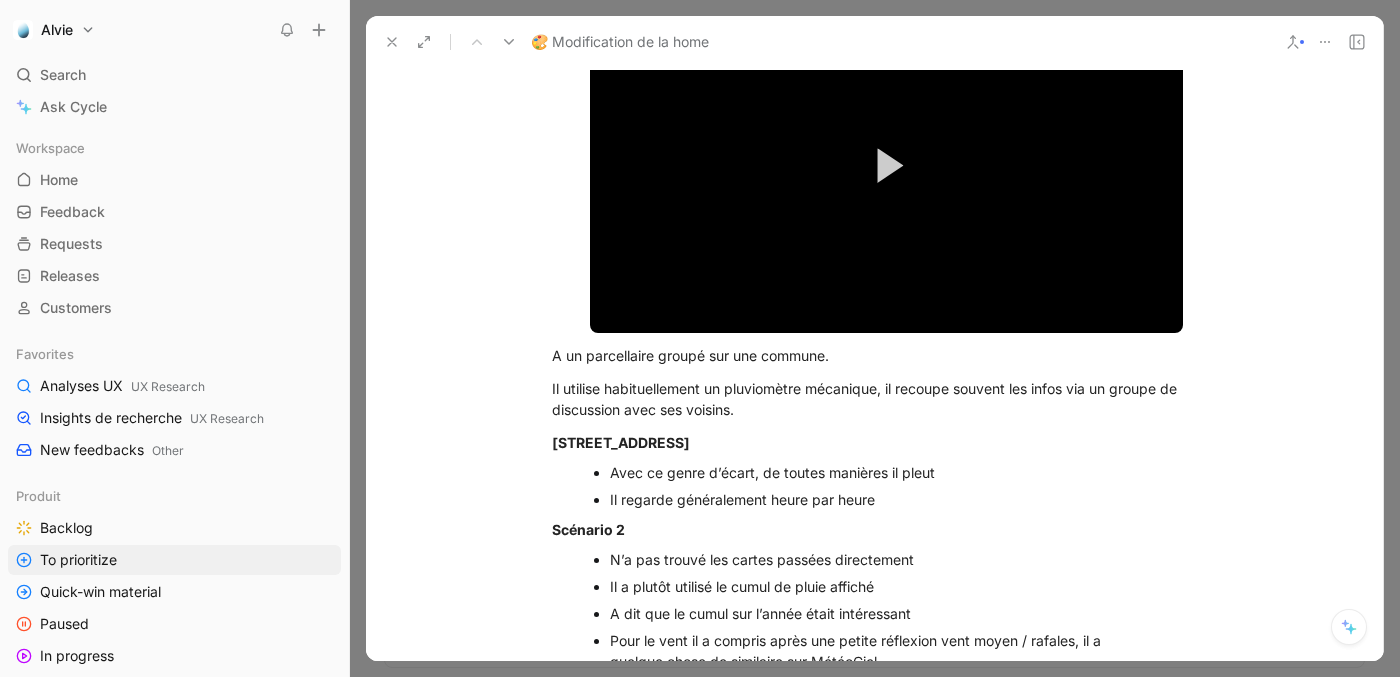click 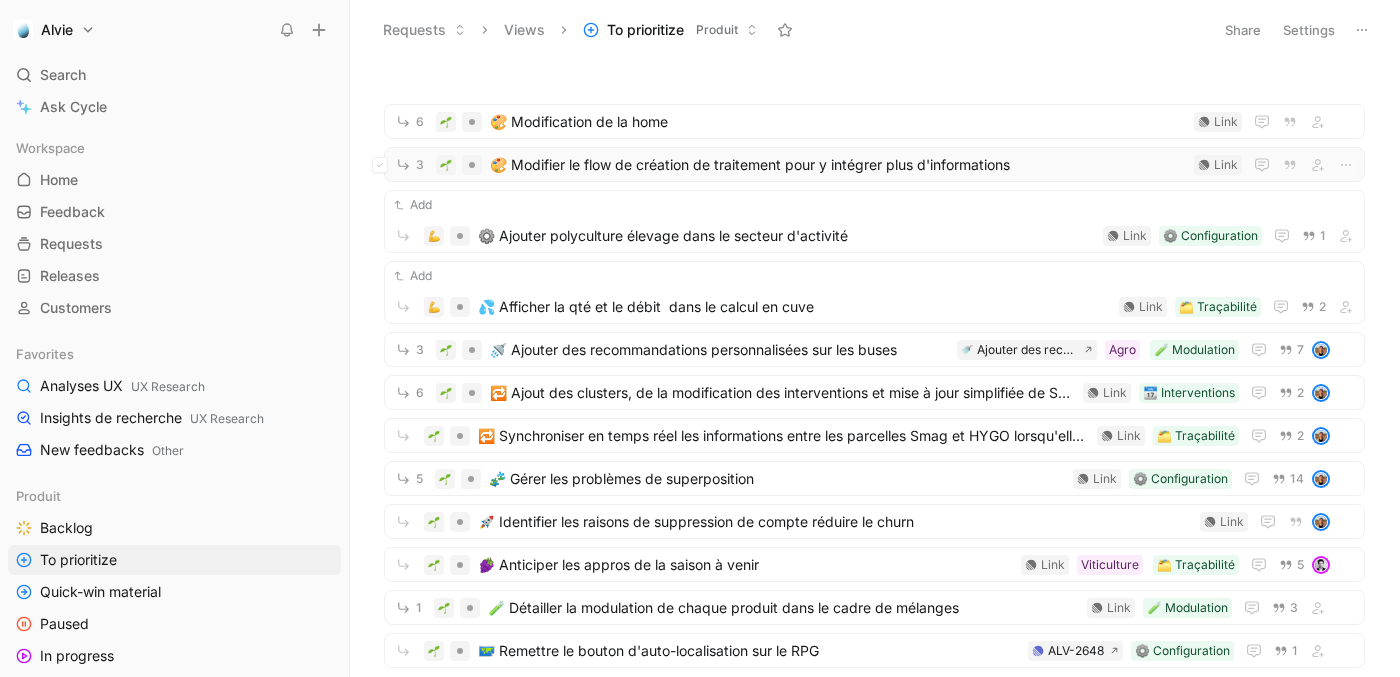 click on "🎨 Modifier le flow de création de traitement pour y intégrer plus d'informations" at bounding box center [838, 165] 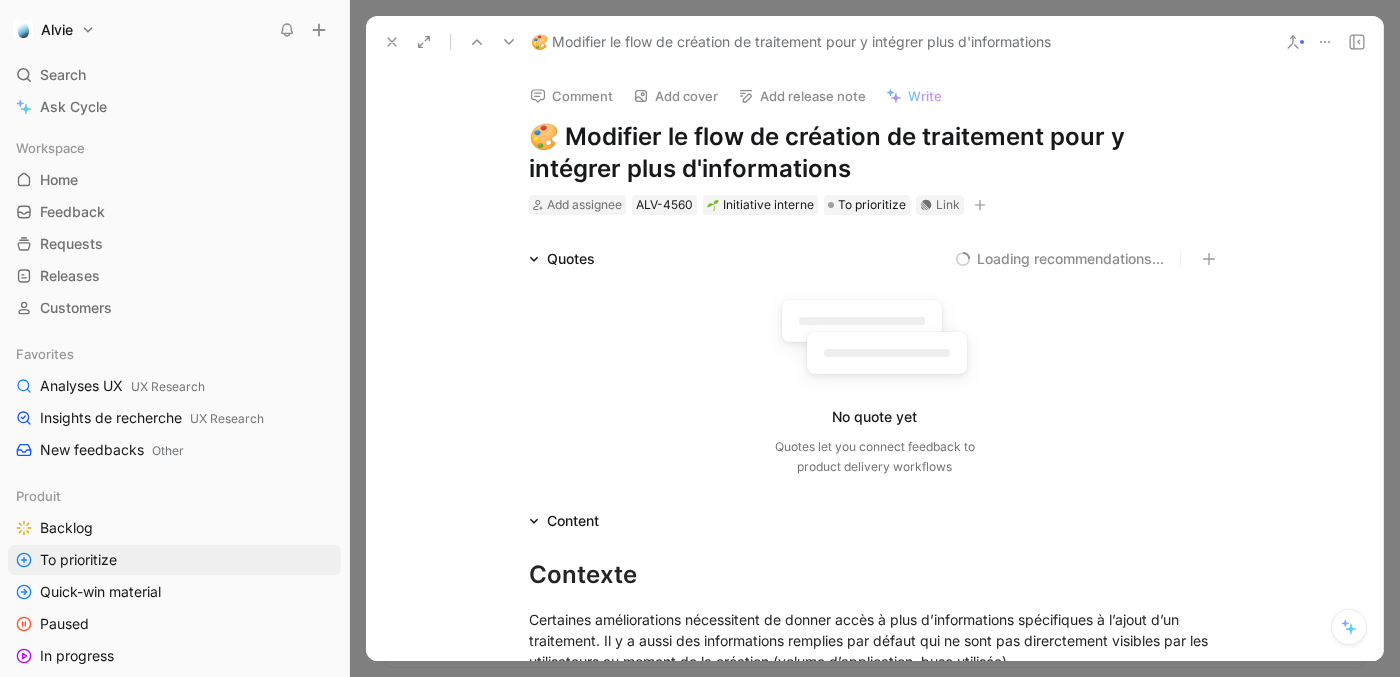 scroll, scrollTop: 770, scrollLeft: 0, axis: vertical 